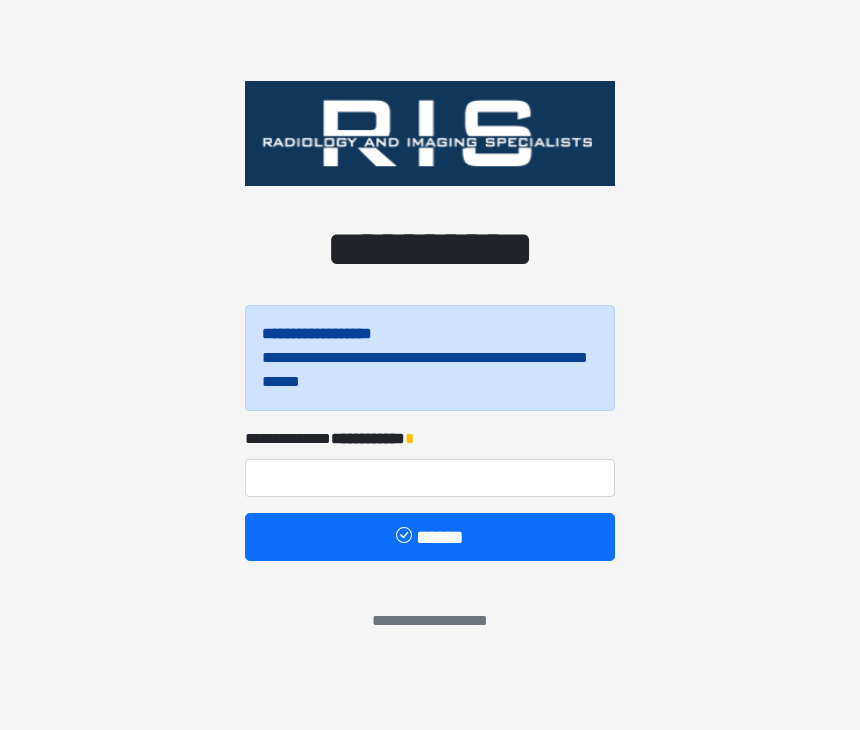 scroll, scrollTop: 0, scrollLeft: 0, axis: both 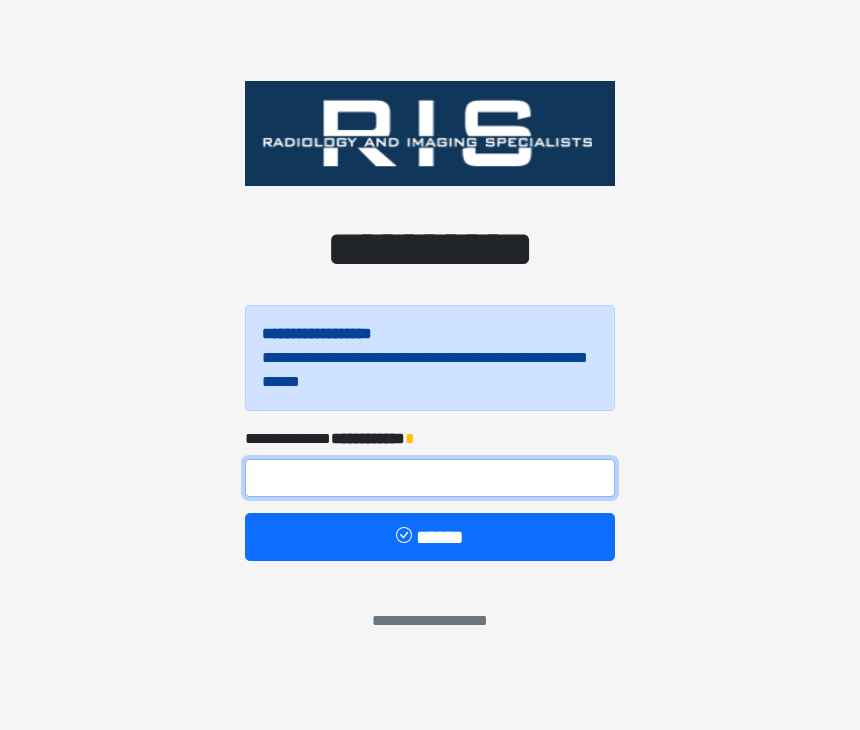 click at bounding box center [430, 478] 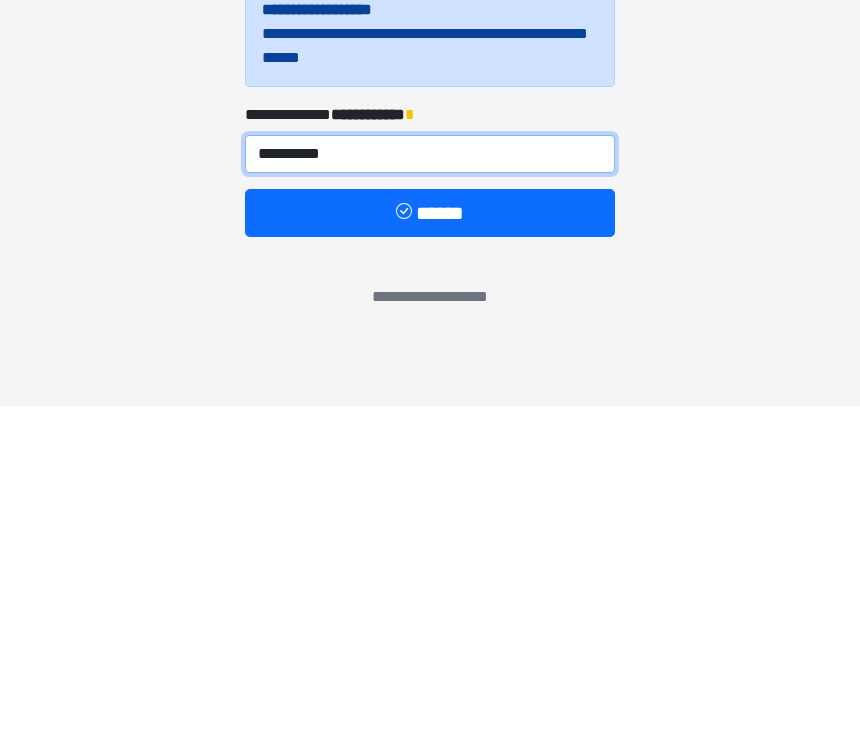 type on "**********" 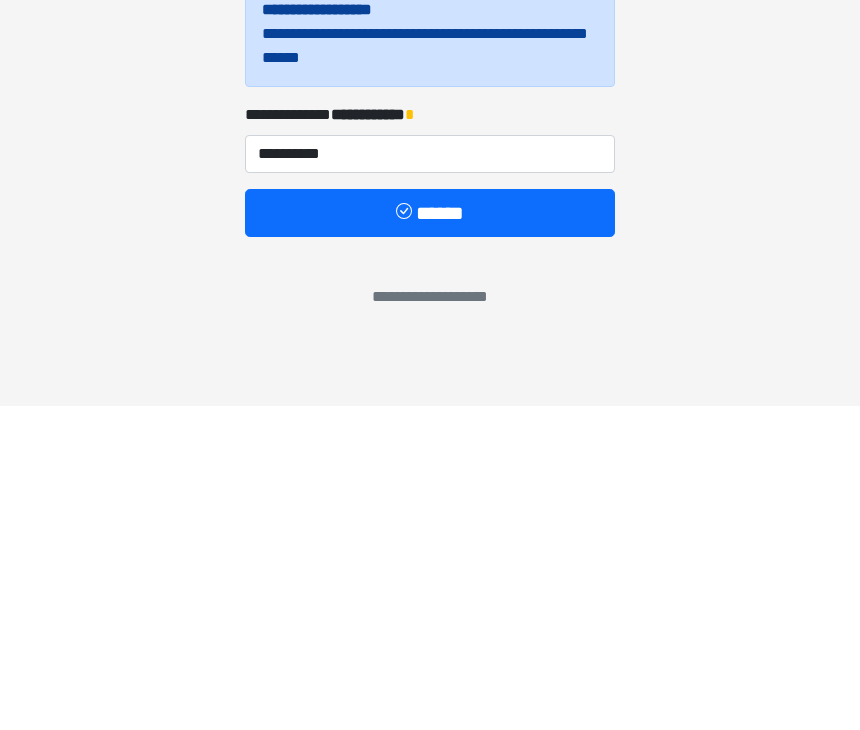 click on "******" at bounding box center [430, 537] 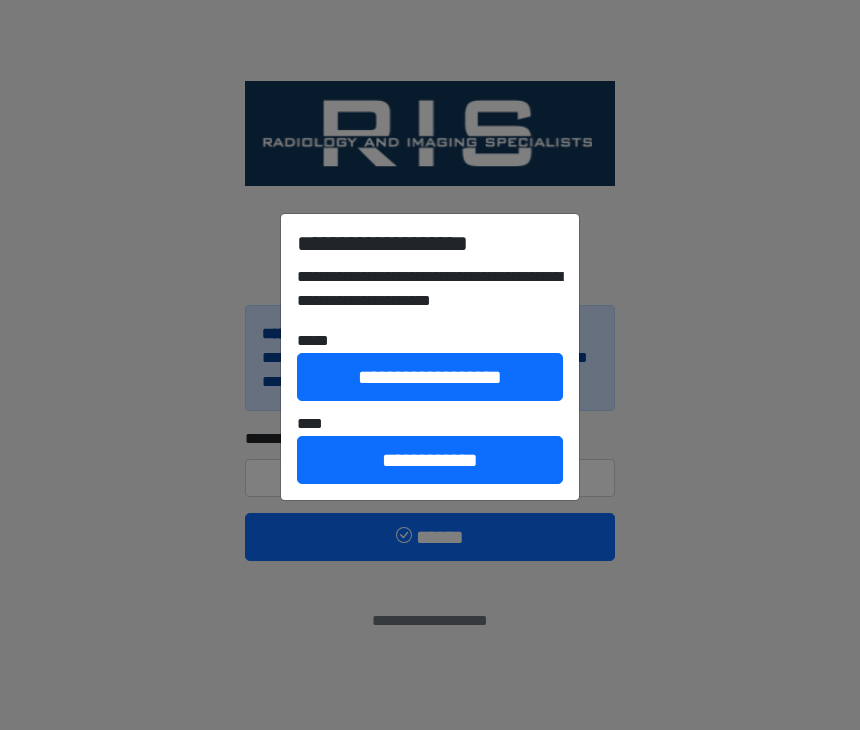 click on "**********" at bounding box center (430, 460) 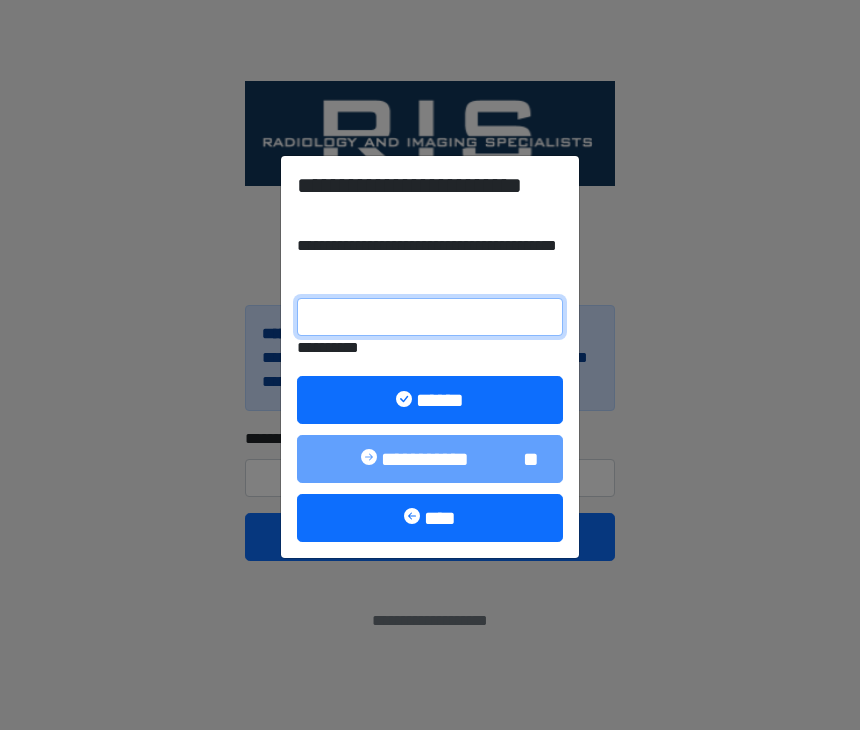 click on "**********" at bounding box center (430, 317) 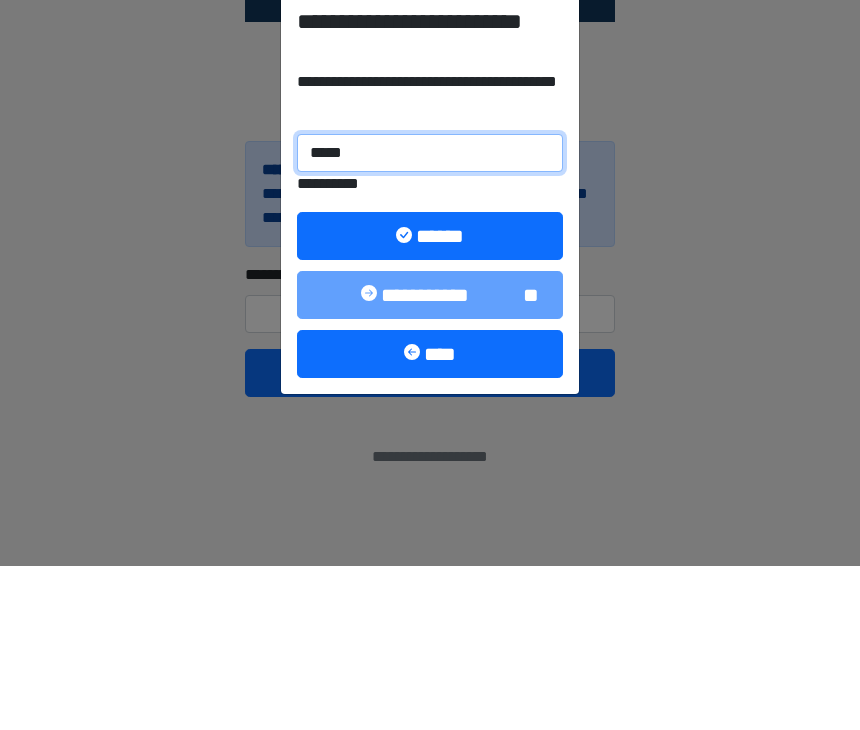 type on "******" 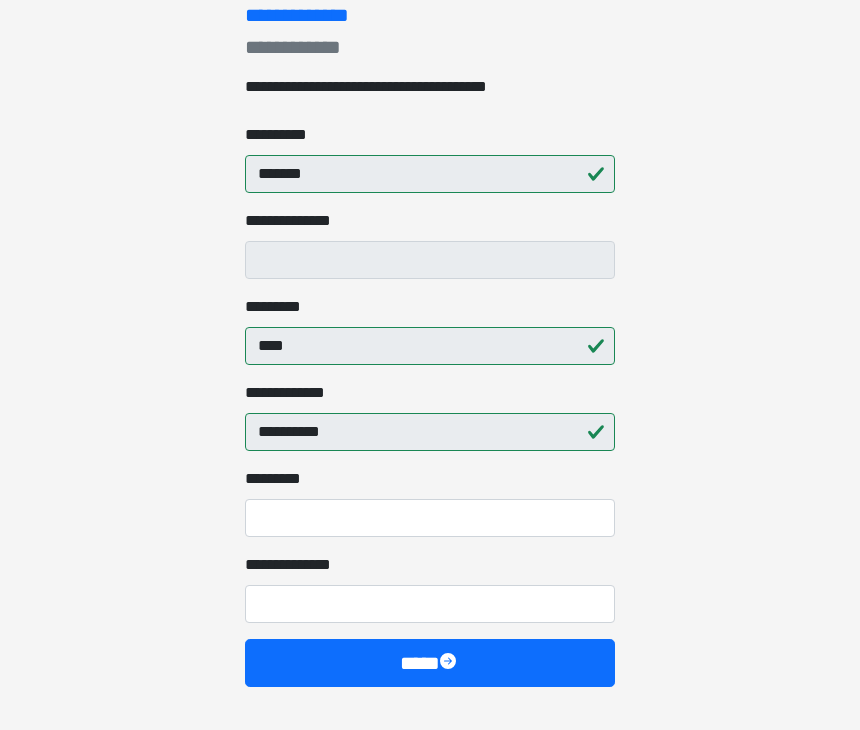 scroll, scrollTop: 327, scrollLeft: 0, axis: vertical 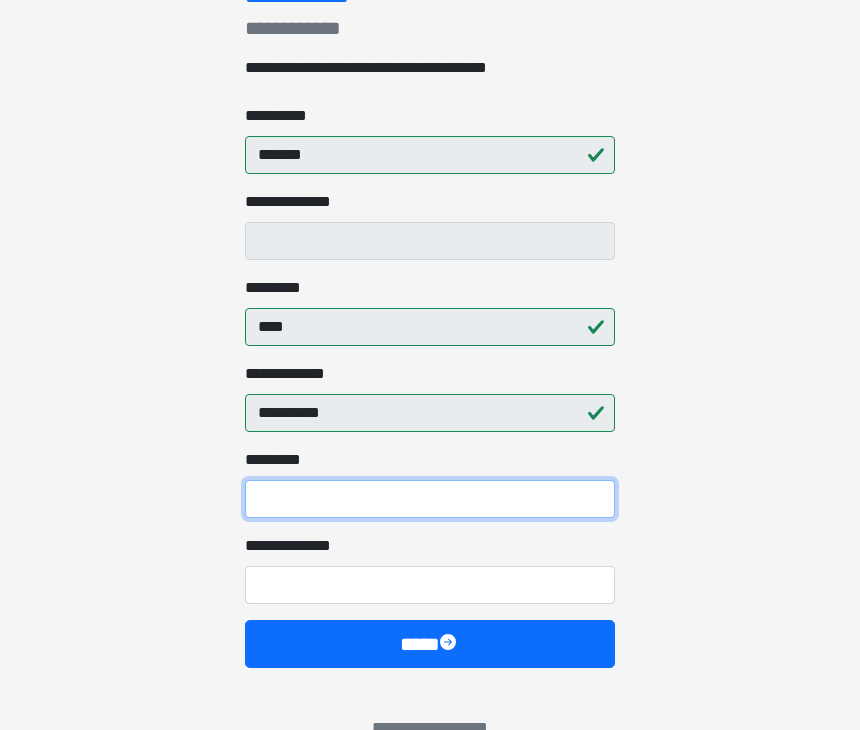 click on "******* *" at bounding box center [430, 499] 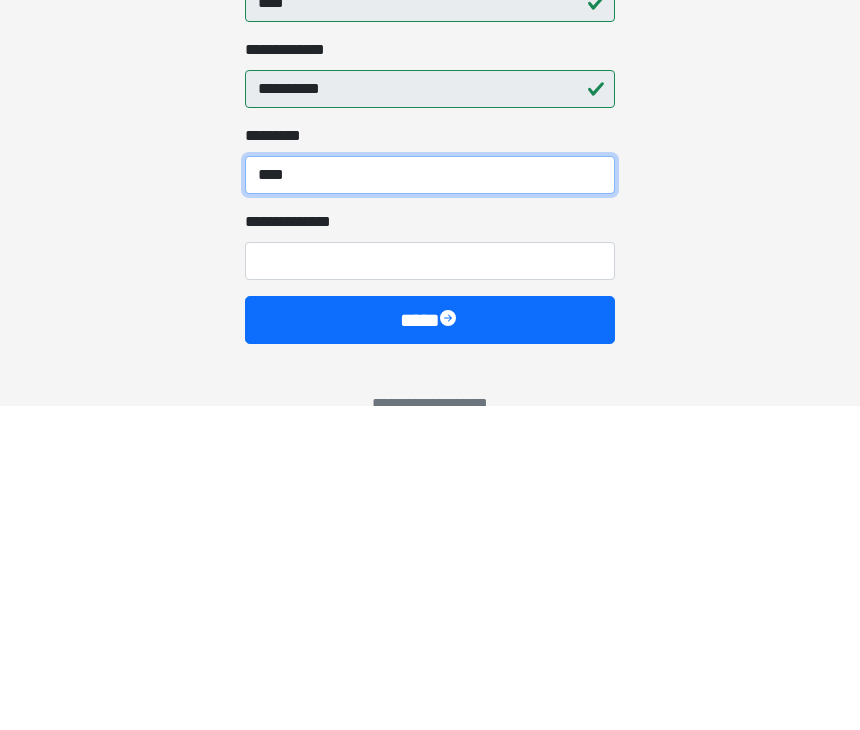 type on "****" 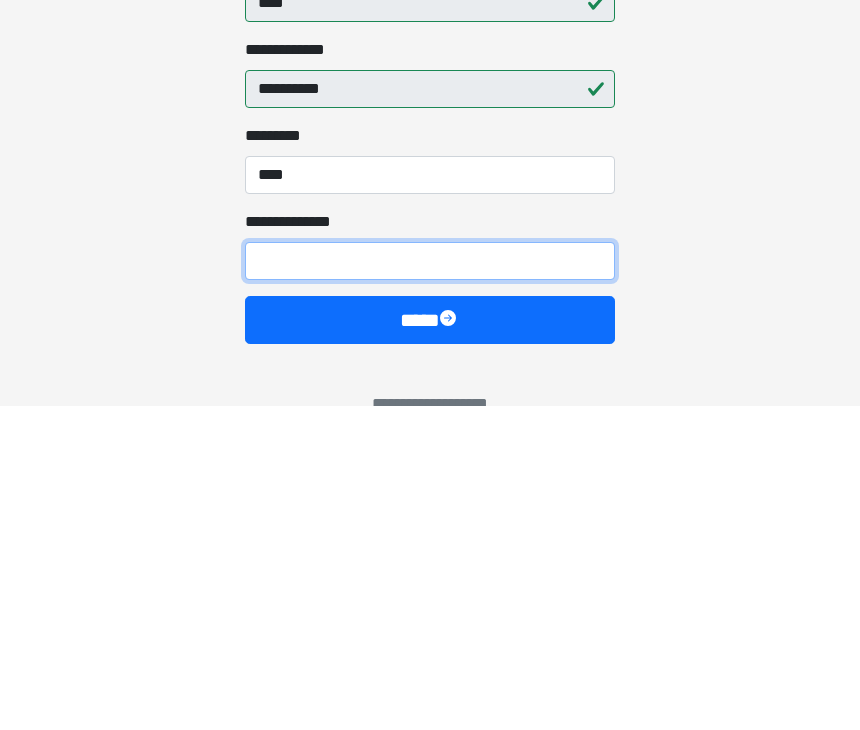 click on "**********" at bounding box center [430, 585] 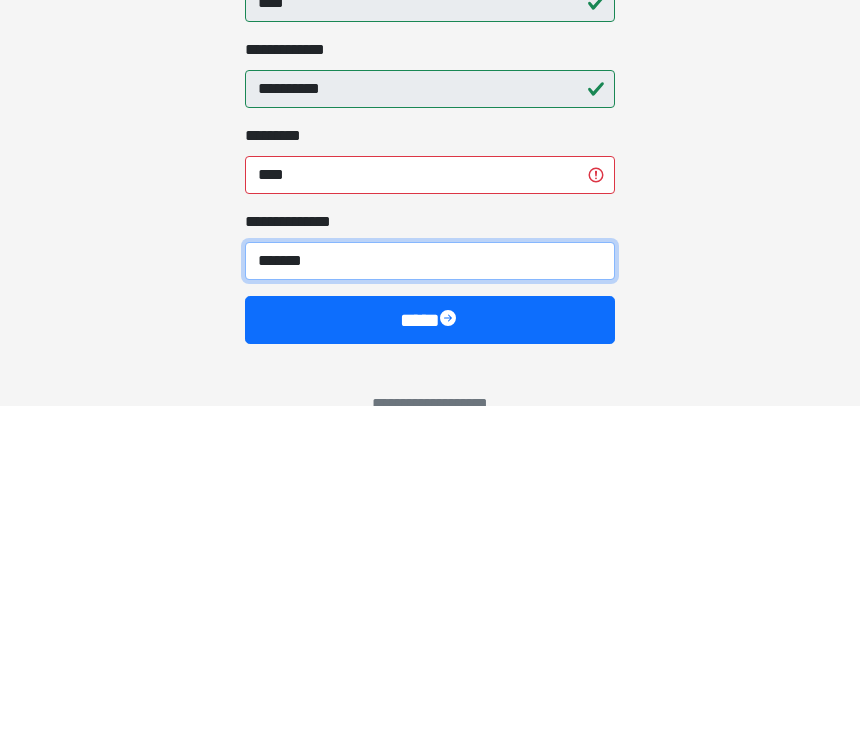 type on "*******" 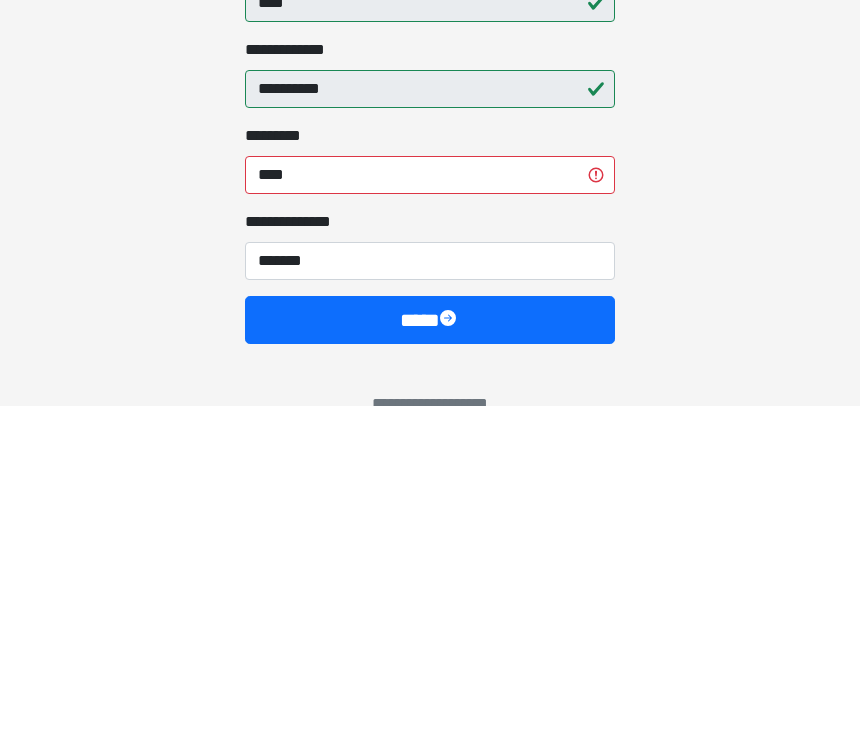 click on "****" at bounding box center (430, 644) 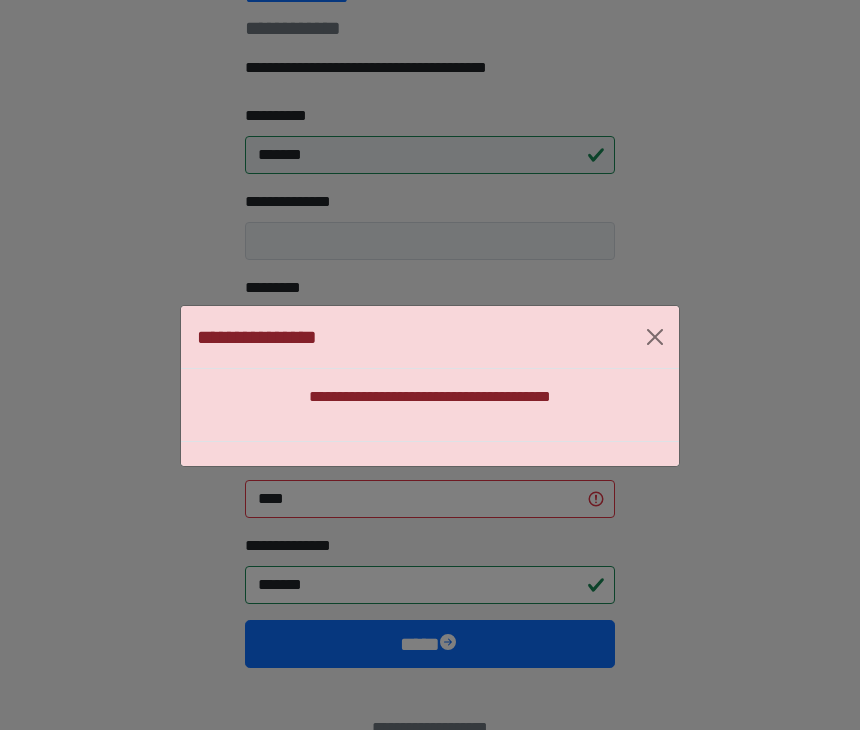 click at bounding box center (655, 337) 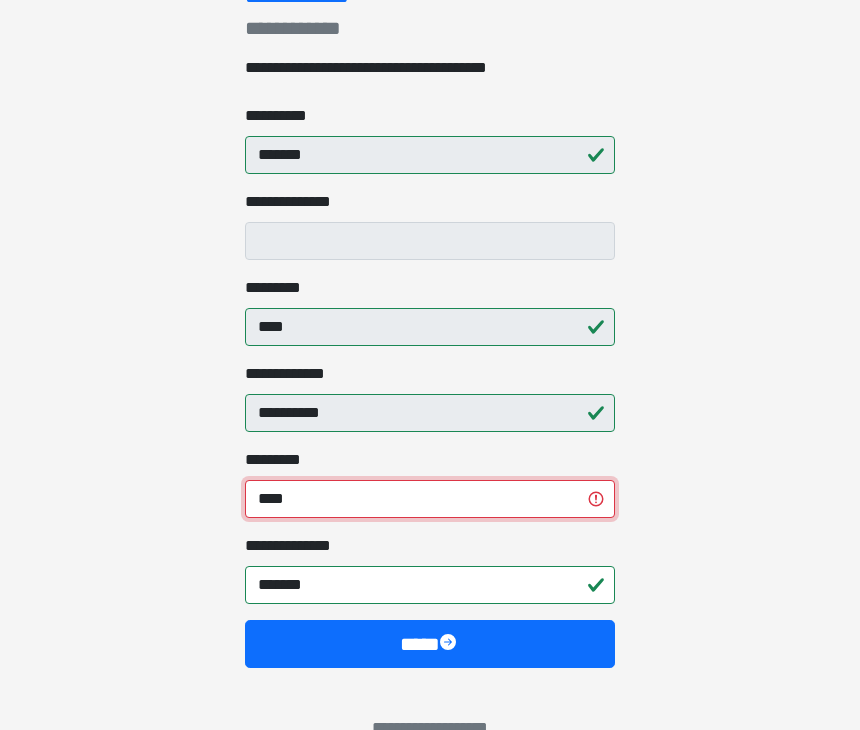 click on "****" at bounding box center (430, 499) 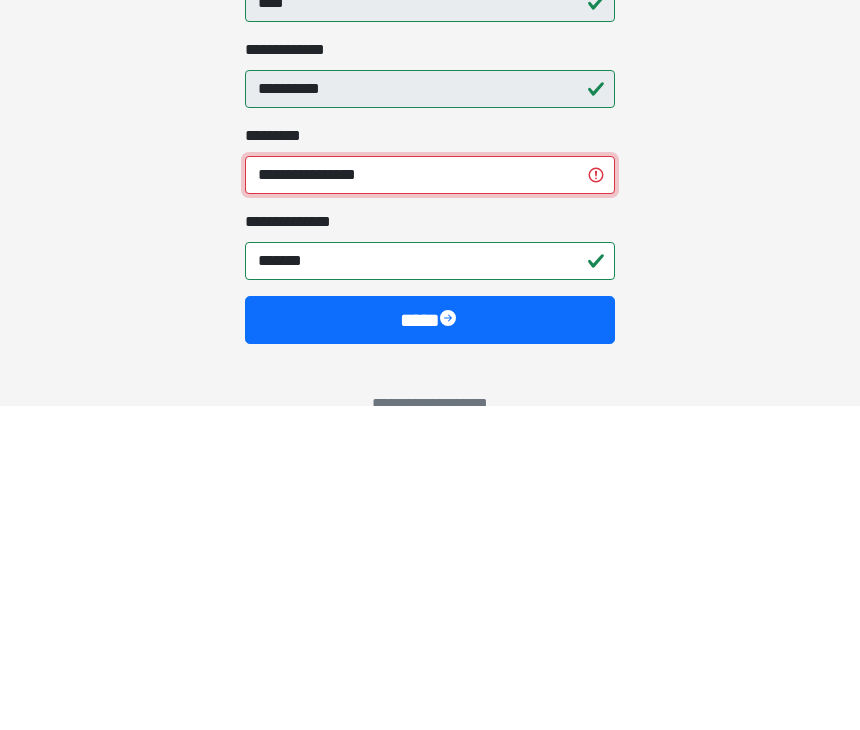 type on "**********" 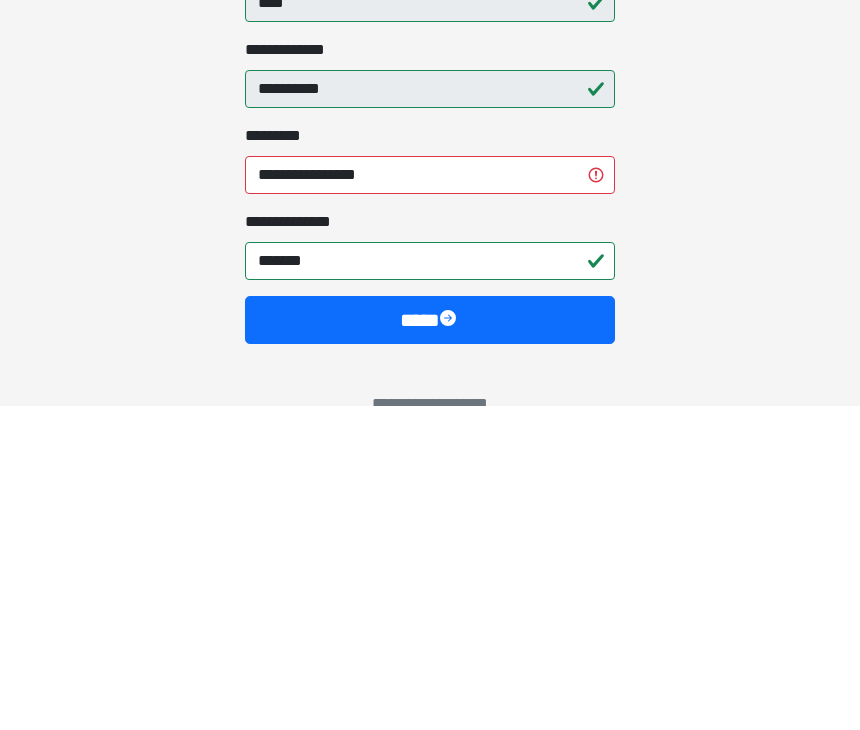 click on "**********" at bounding box center (430, 38) 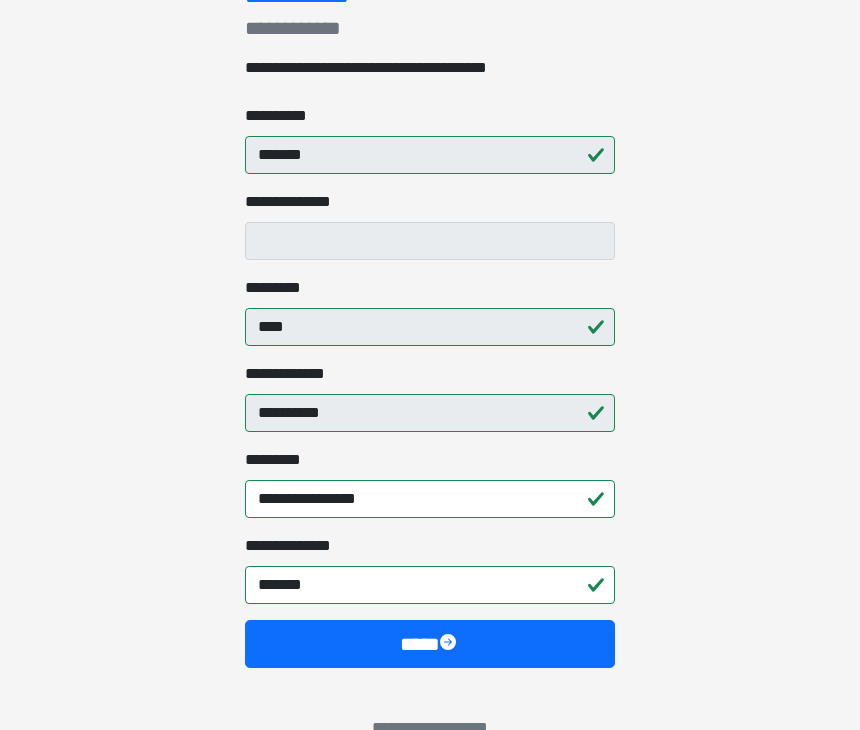 click on "****" at bounding box center [430, 644] 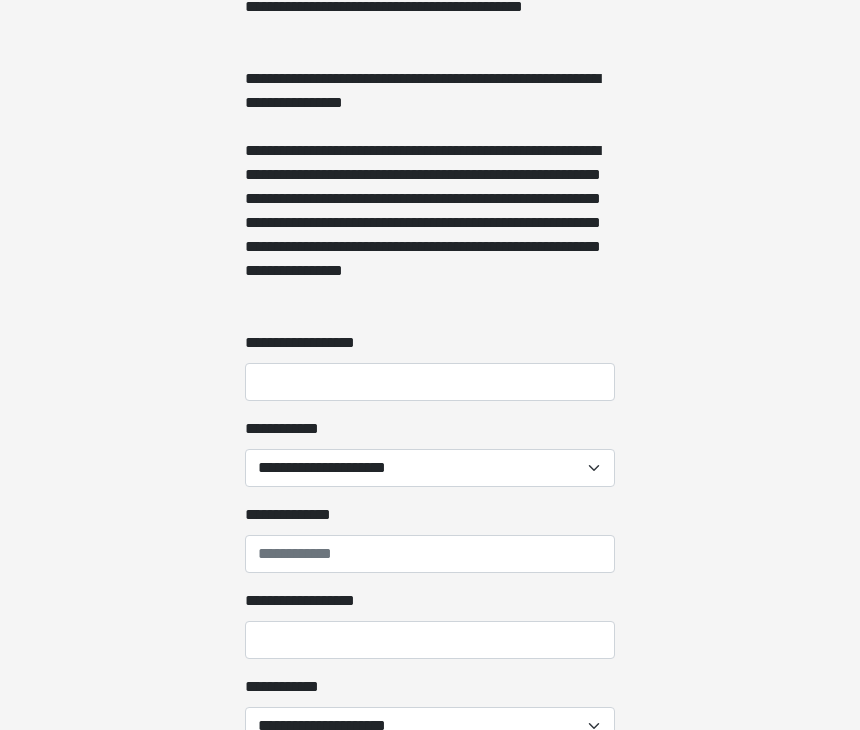 scroll, scrollTop: 1684, scrollLeft: 0, axis: vertical 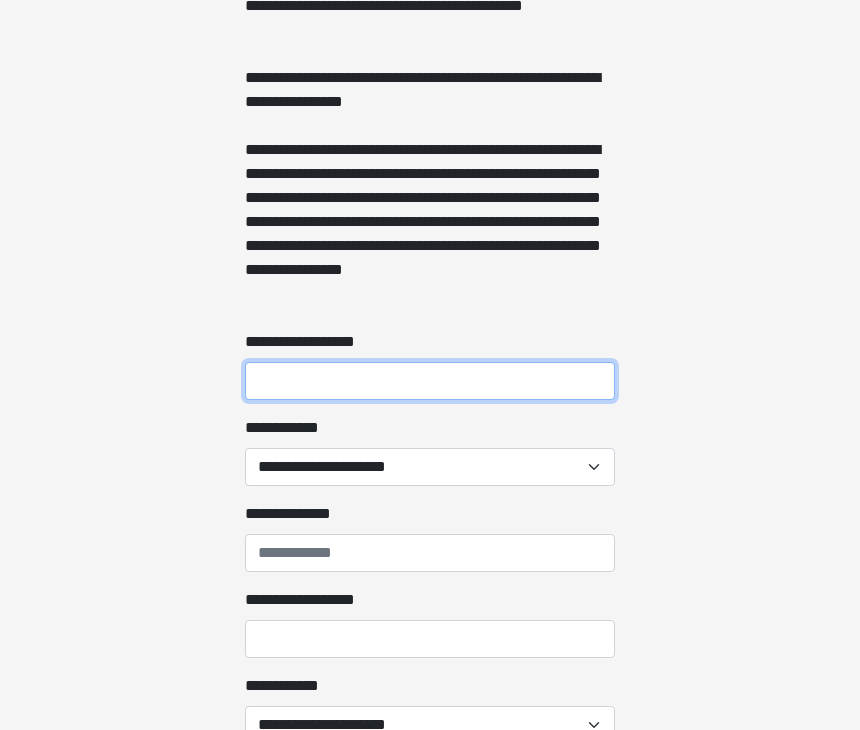 click on "**********" at bounding box center (430, 382) 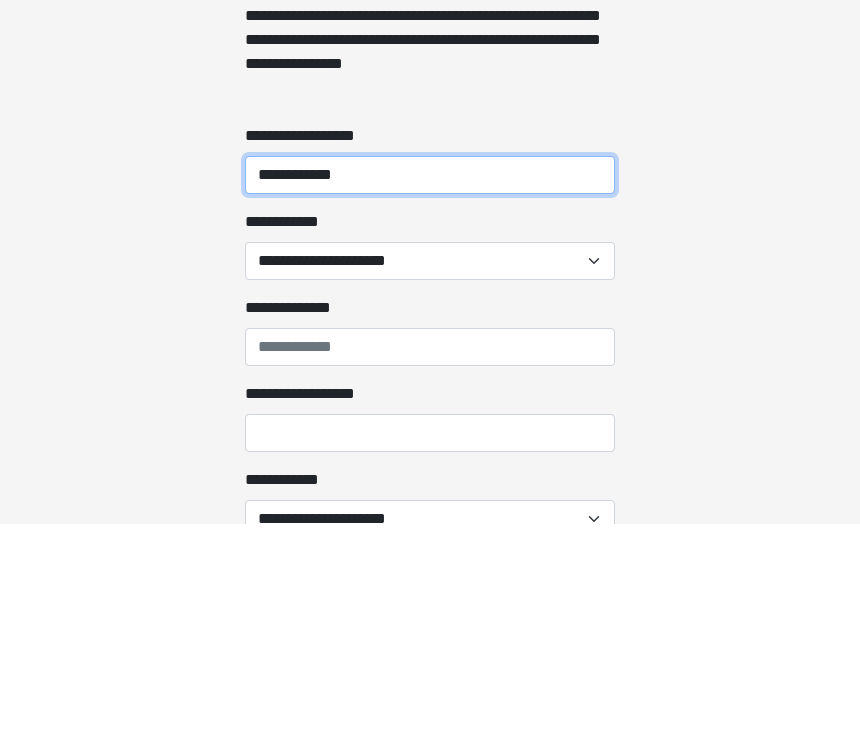 type on "**********" 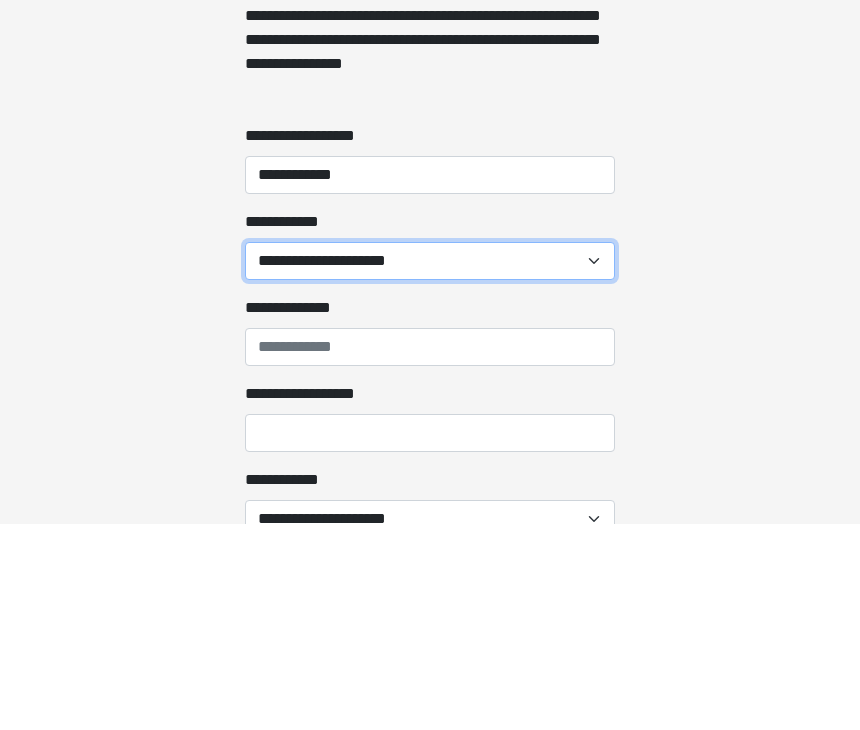 click on "**********" at bounding box center [430, 468] 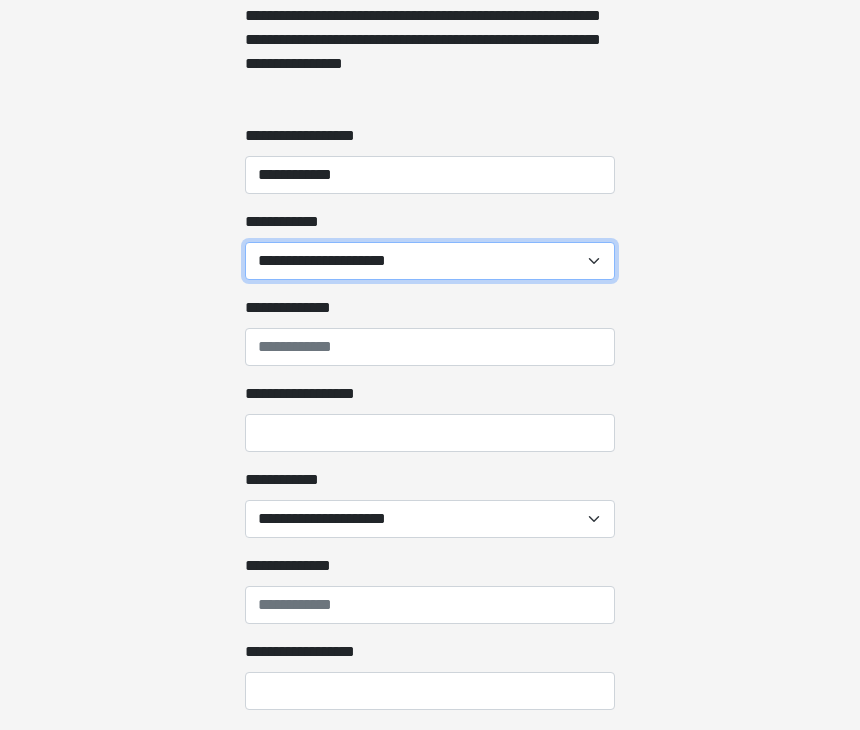 select on "*****" 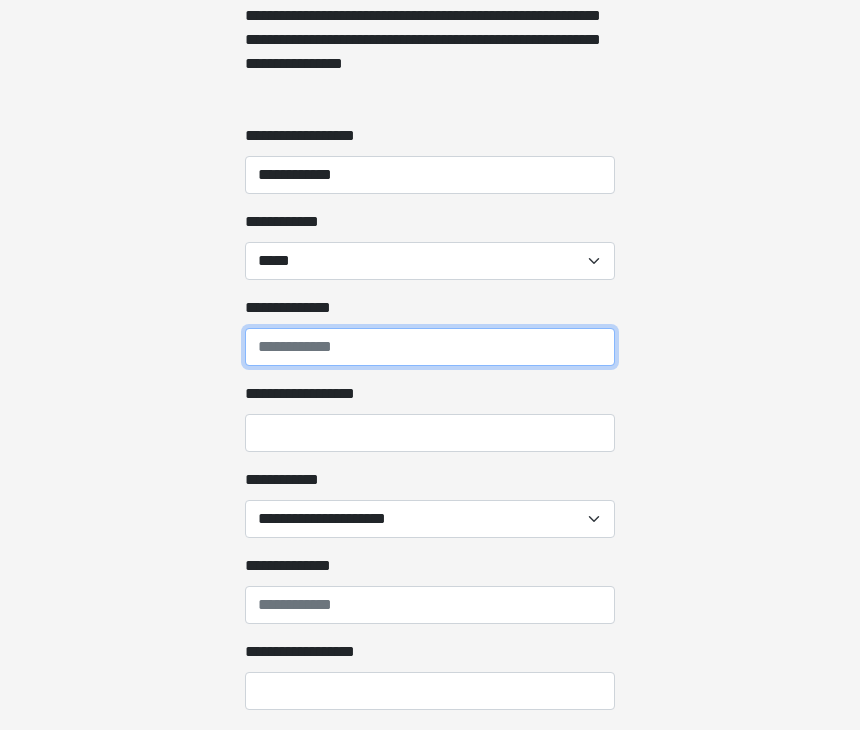 click on "**********" at bounding box center (430, 347) 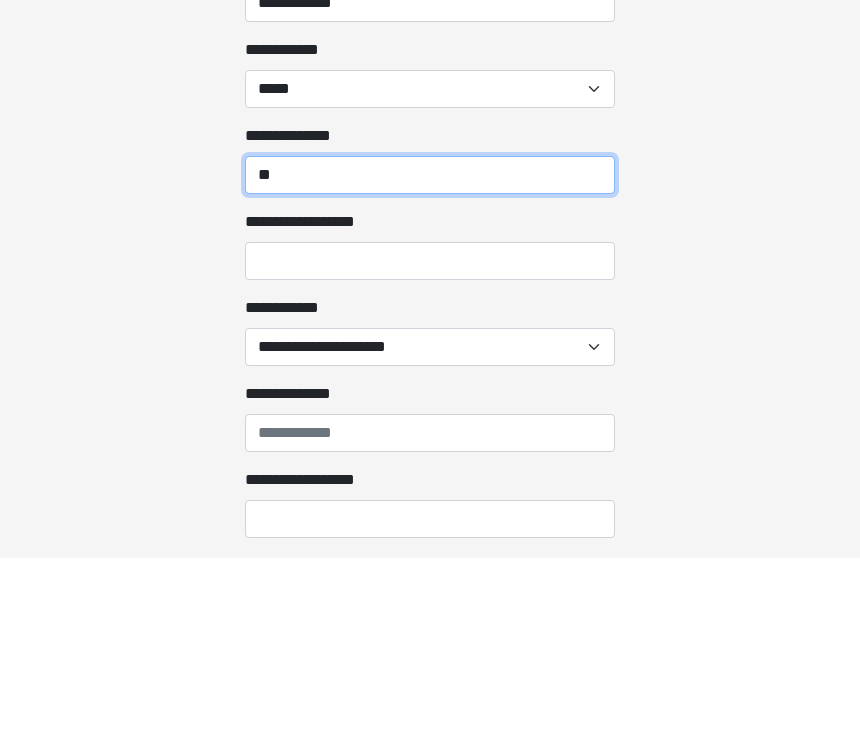 type on "*" 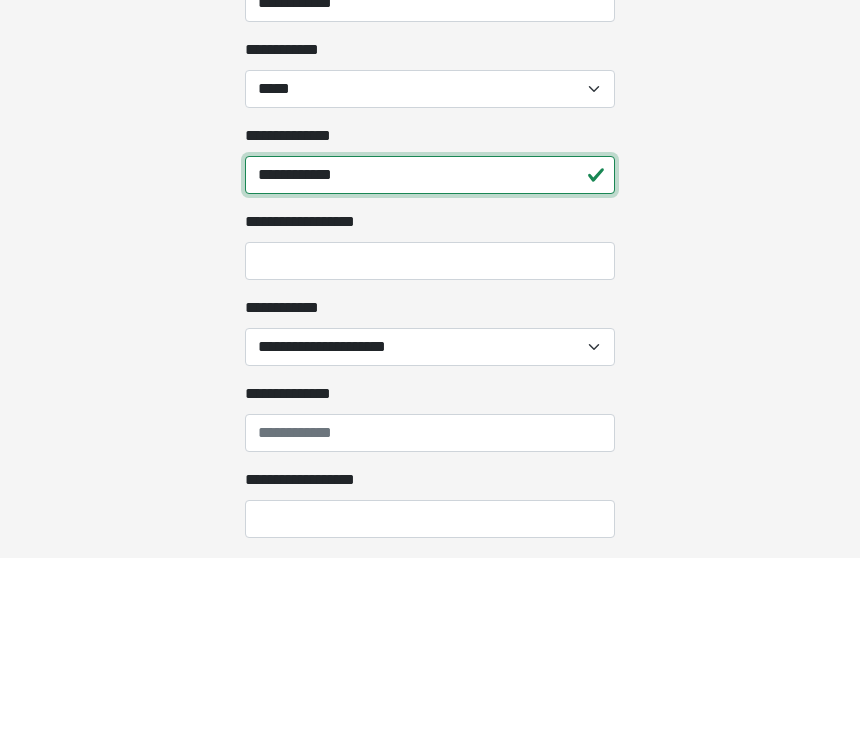 type on "**********" 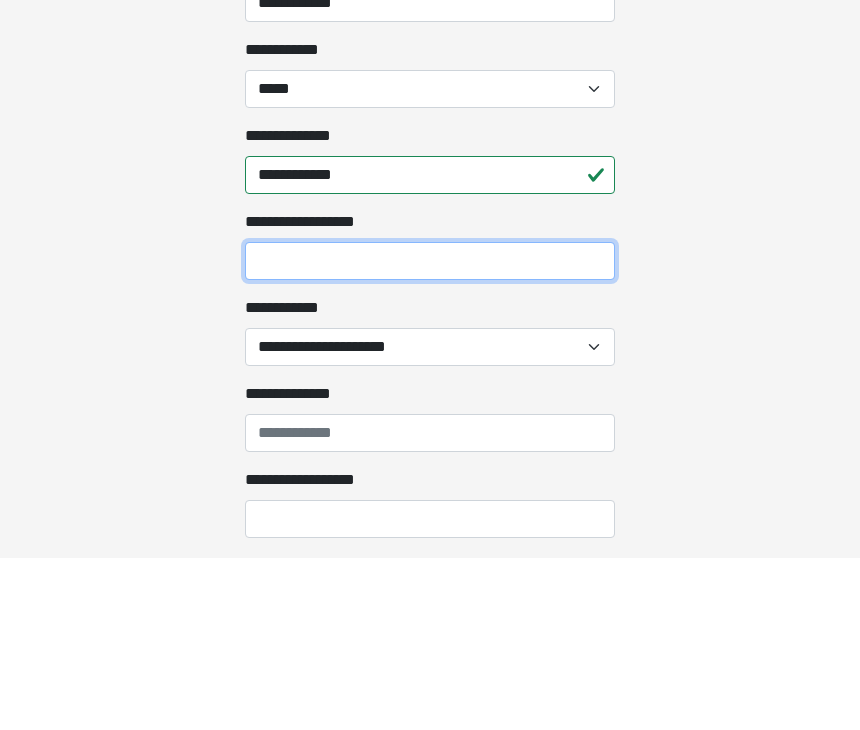 click on "**********" at bounding box center (430, 433) 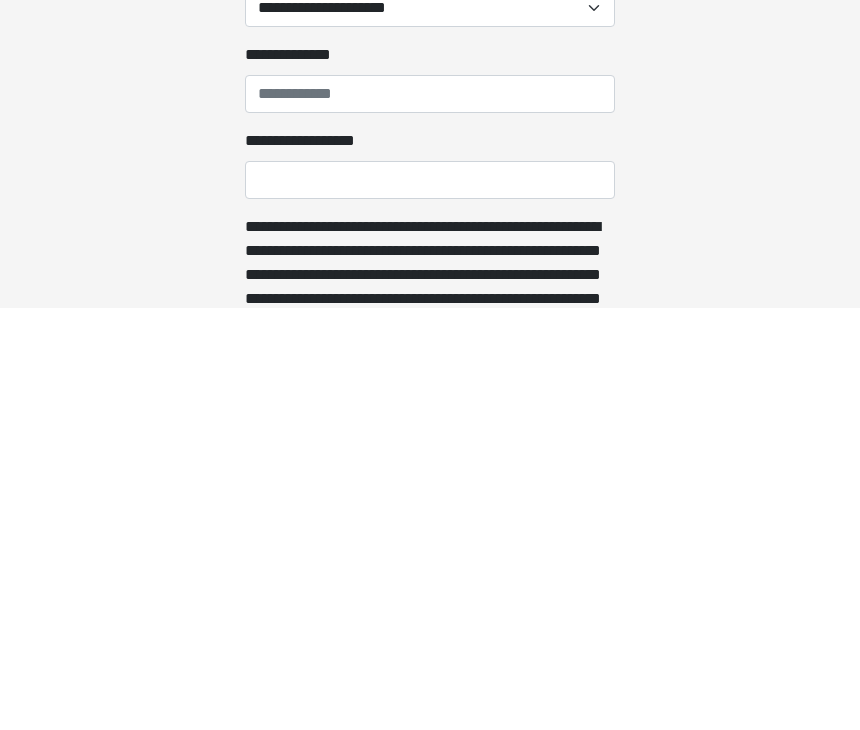 scroll, scrollTop: 2238, scrollLeft: 0, axis: vertical 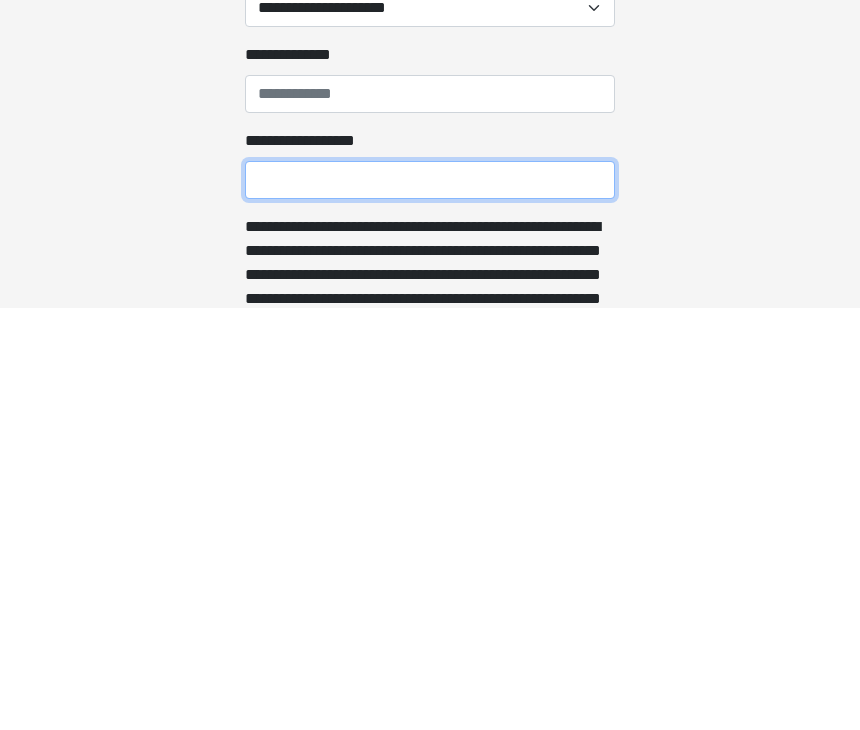 click on "**********" at bounding box center (430, 602) 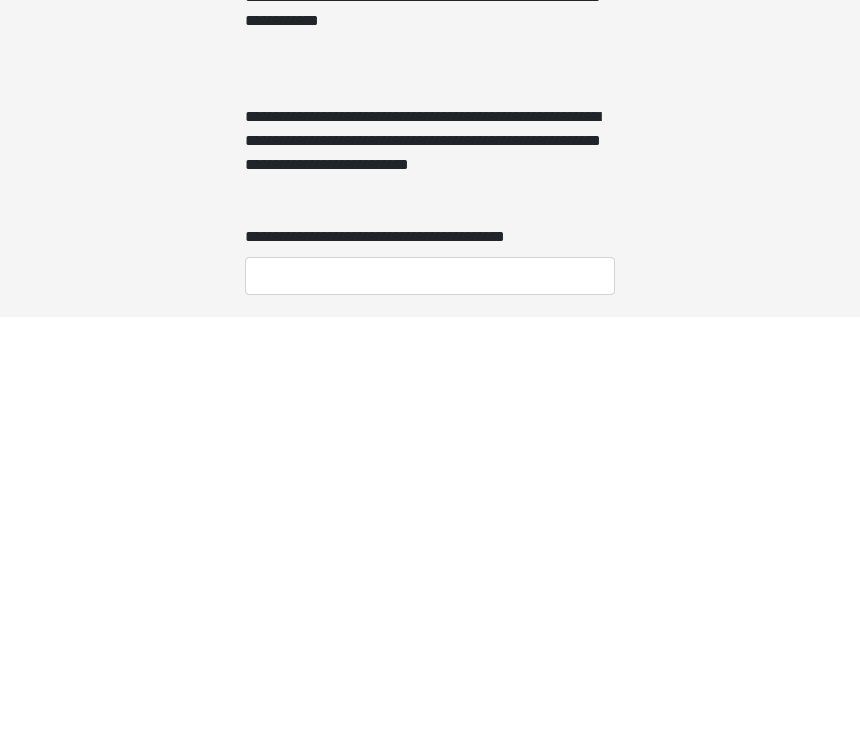 scroll, scrollTop: 6391, scrollLeft: 0, axis: vertical 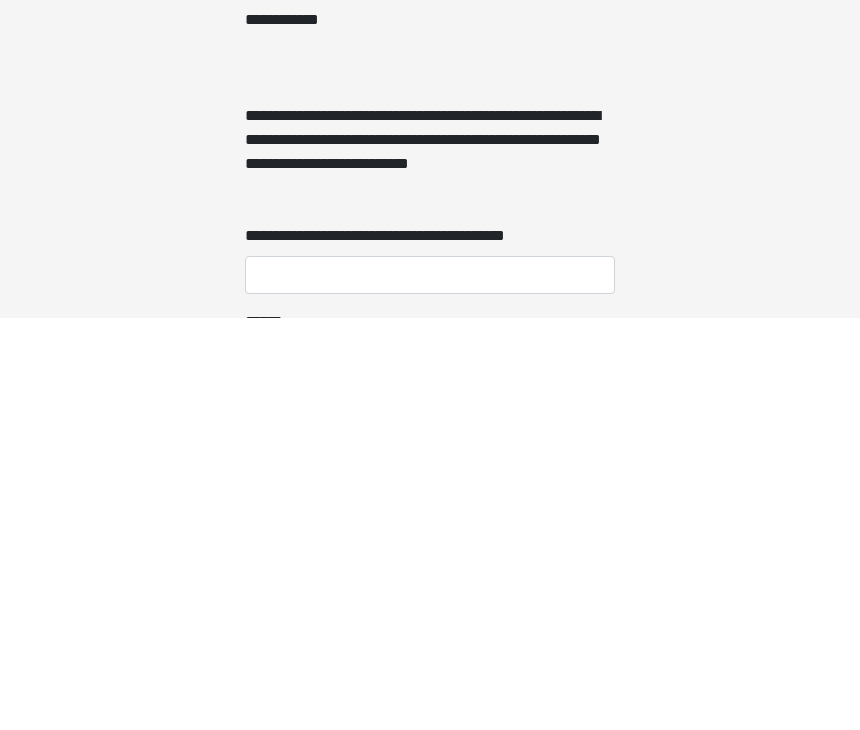 type on "**" 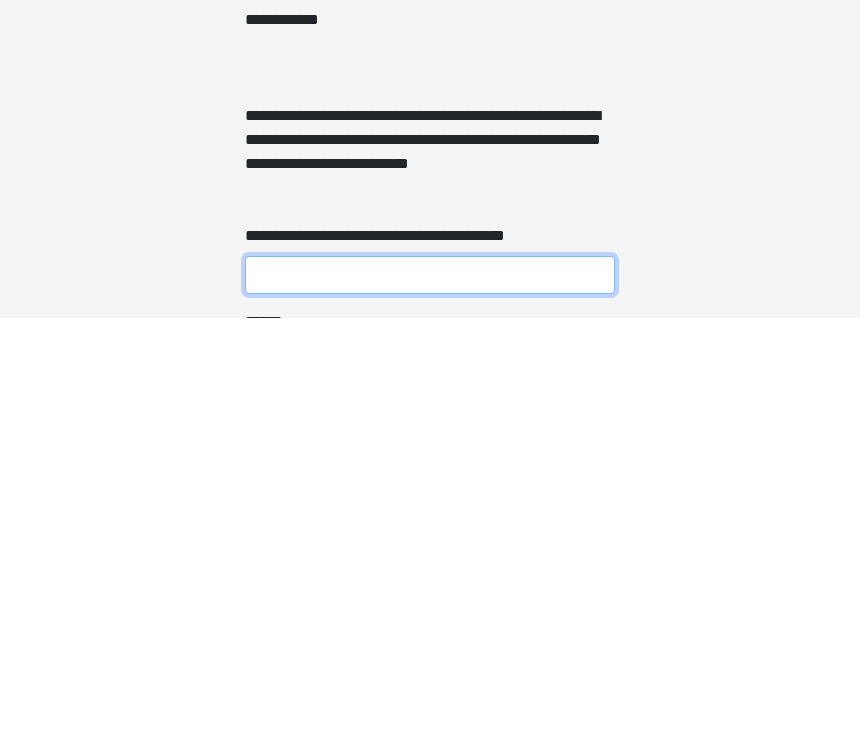 click on "**********" at bounding box center [430, 687] 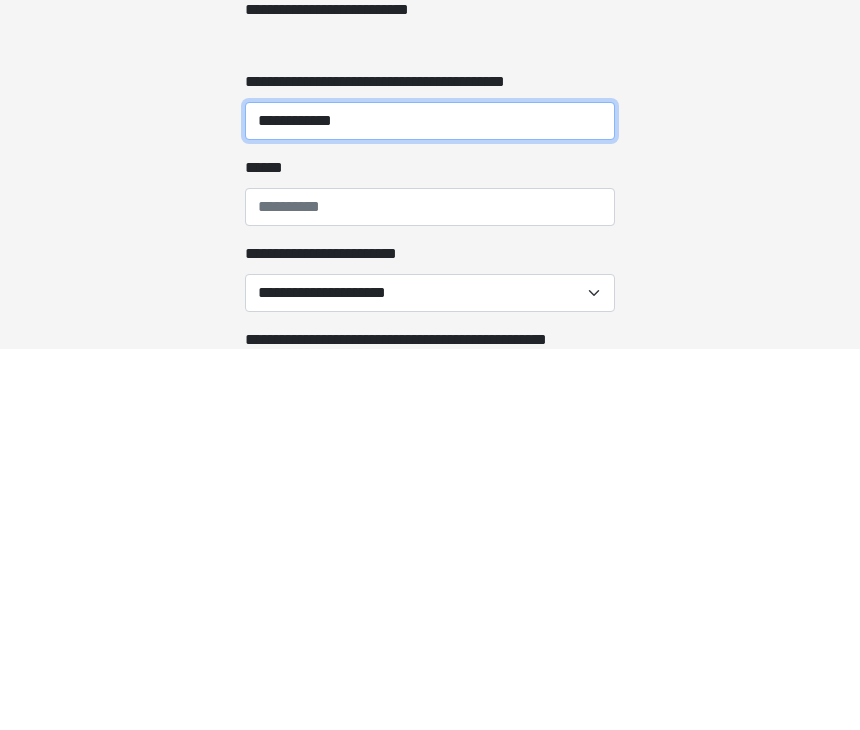 scroll, scrollTop: 6579, scrollLeft: 0, axis: vertical 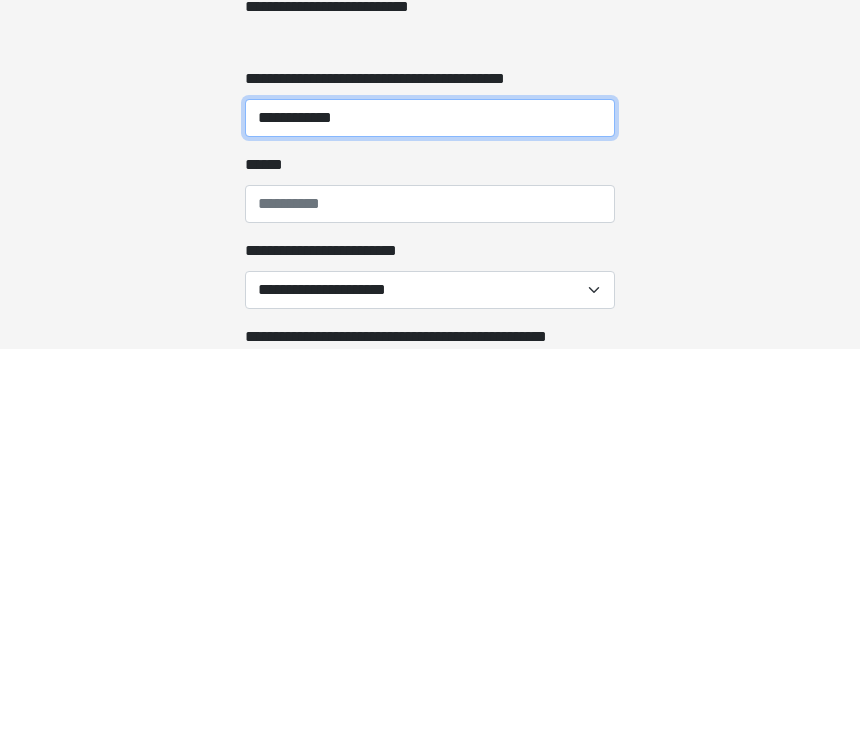 type on "**********" 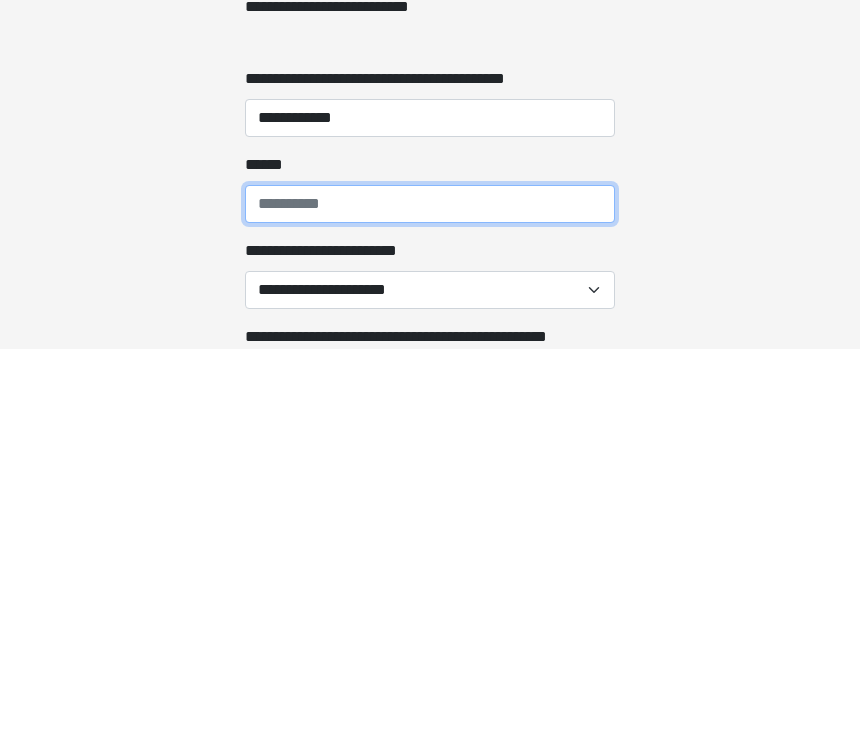 click on "**** *" at bounding box center (430, 585) 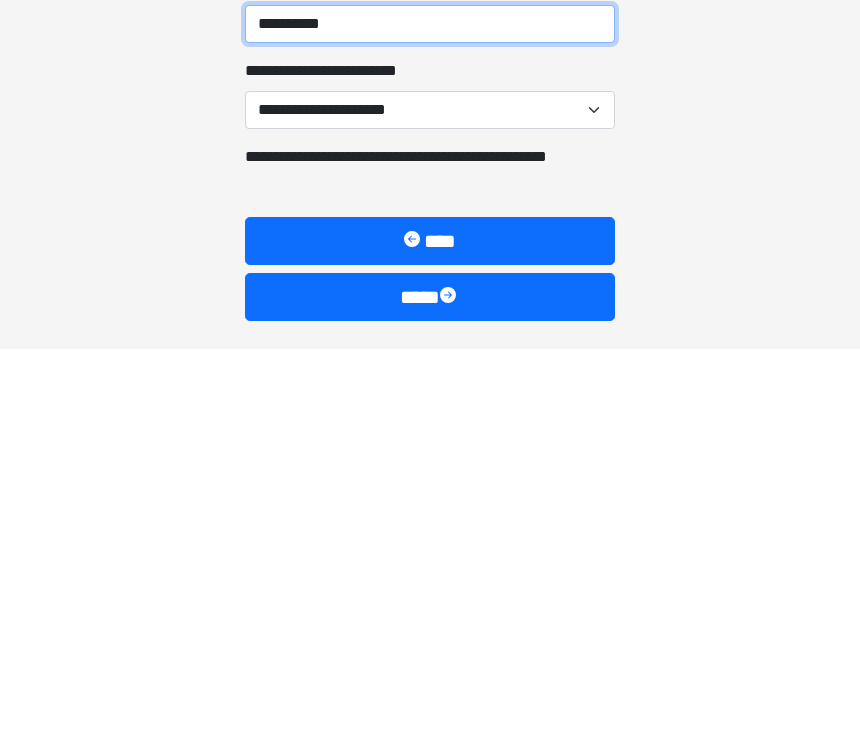 scroll, scrollTop: 6761, scrollLeft: 0, axis: vertical 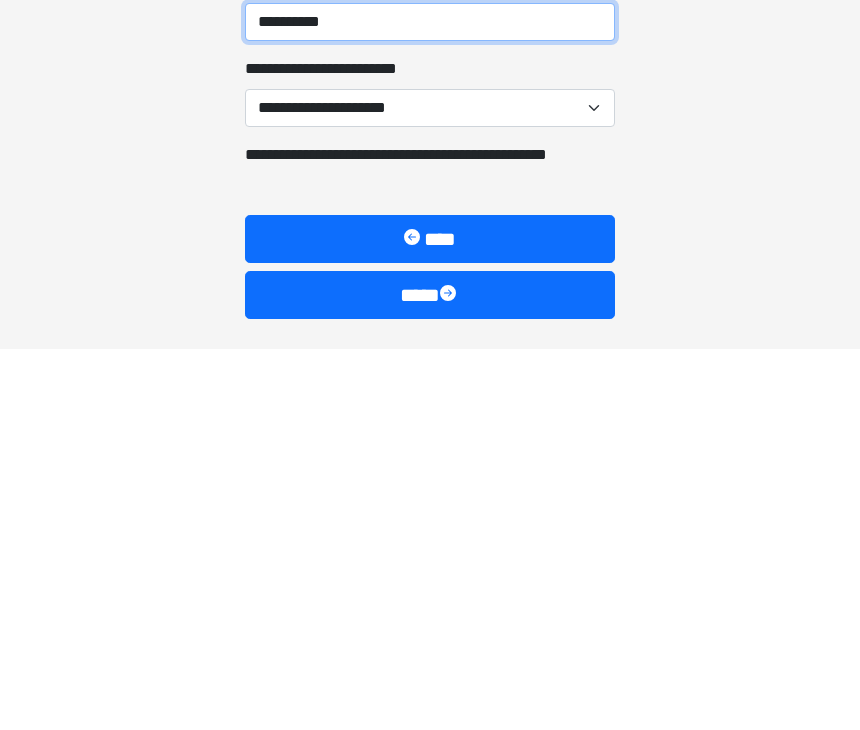 type on "**********" 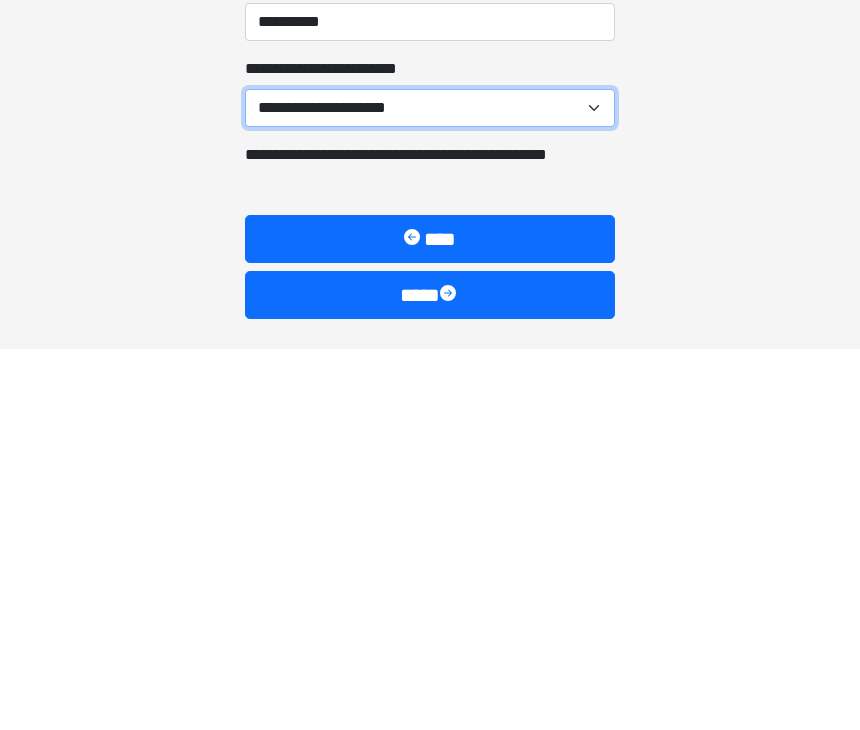 click on "**********" at bounding box center (430, 489) 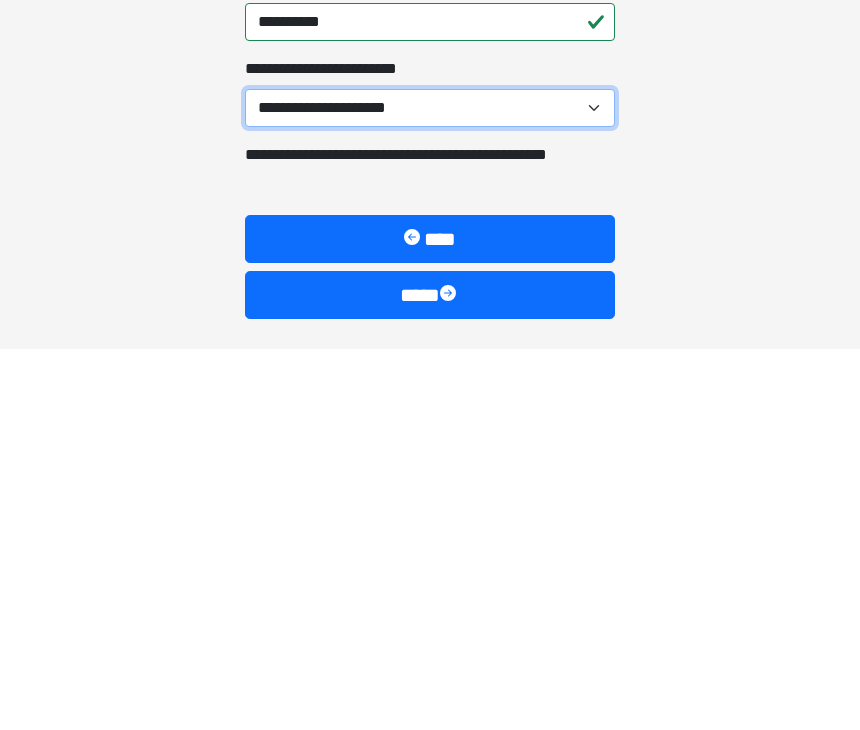 scroll, scrollTop: 6793, scrollLeft: 0, axis: vertical 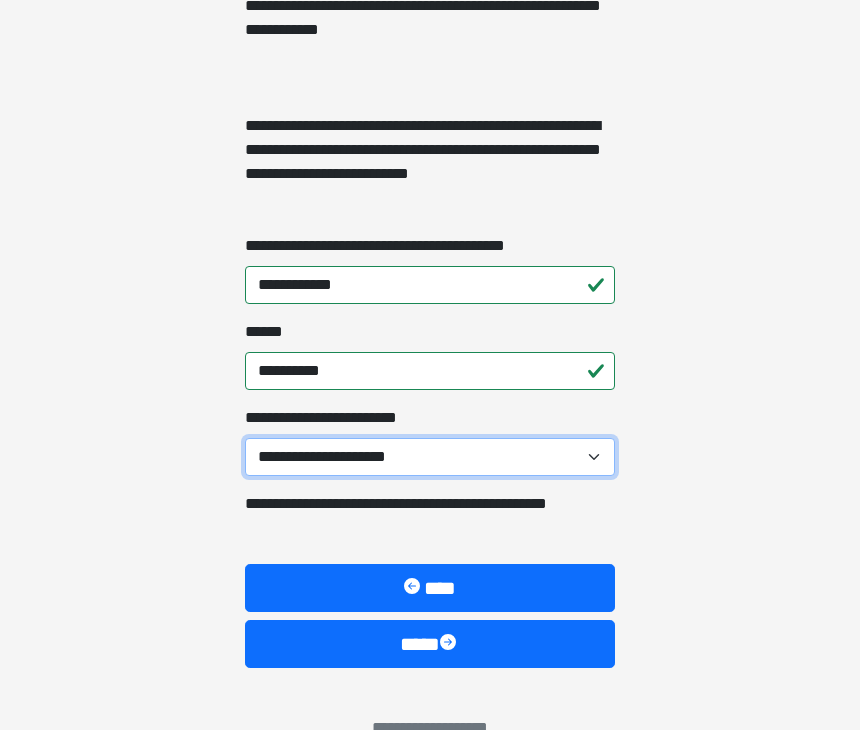 select on "****" 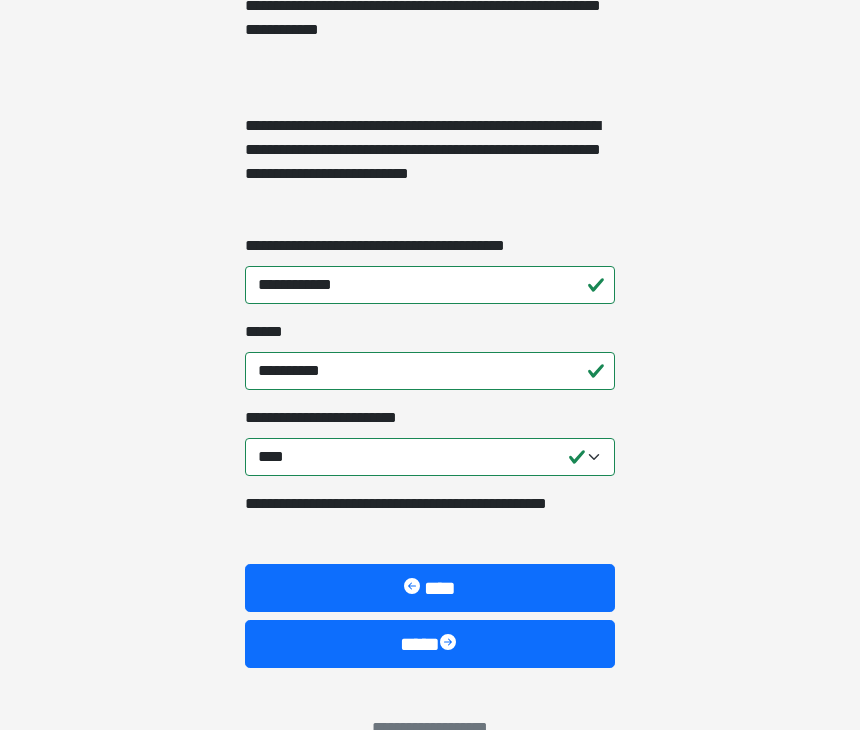 click on "****" at bounding box center [430, 644] 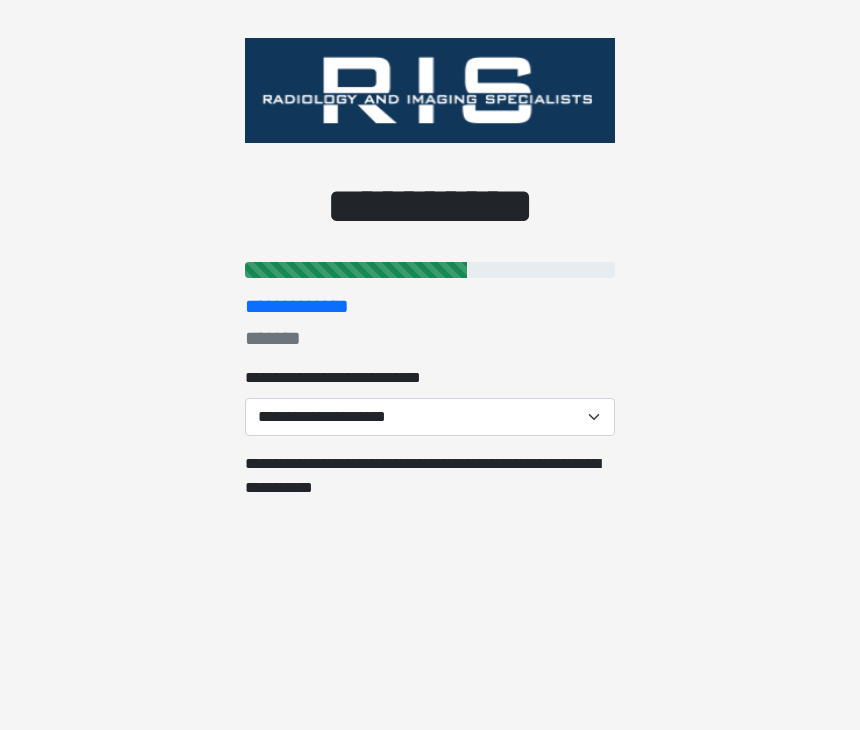 scroll, scrollTop: 18, scrollLeft: 0, axis: vertical 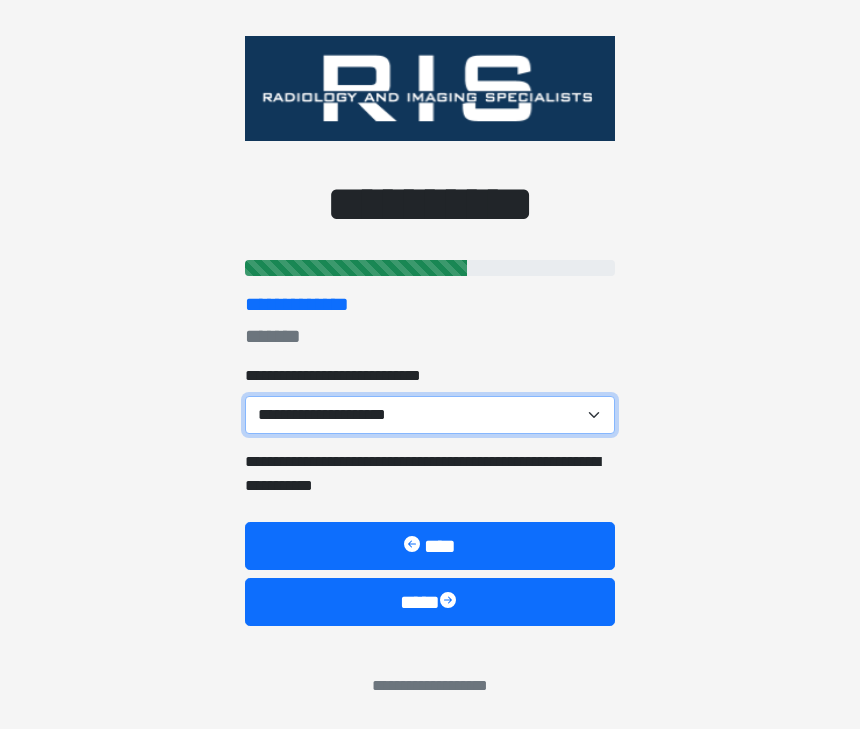 click on "**********" at bounding box center (430, 416) 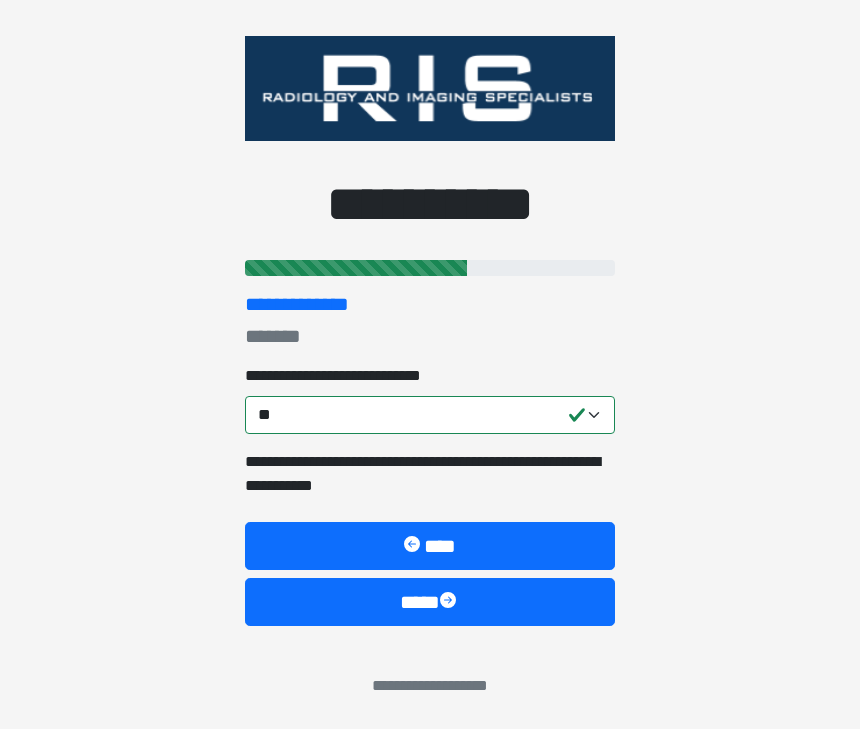 click on "****" at bounding box center [430, 603] 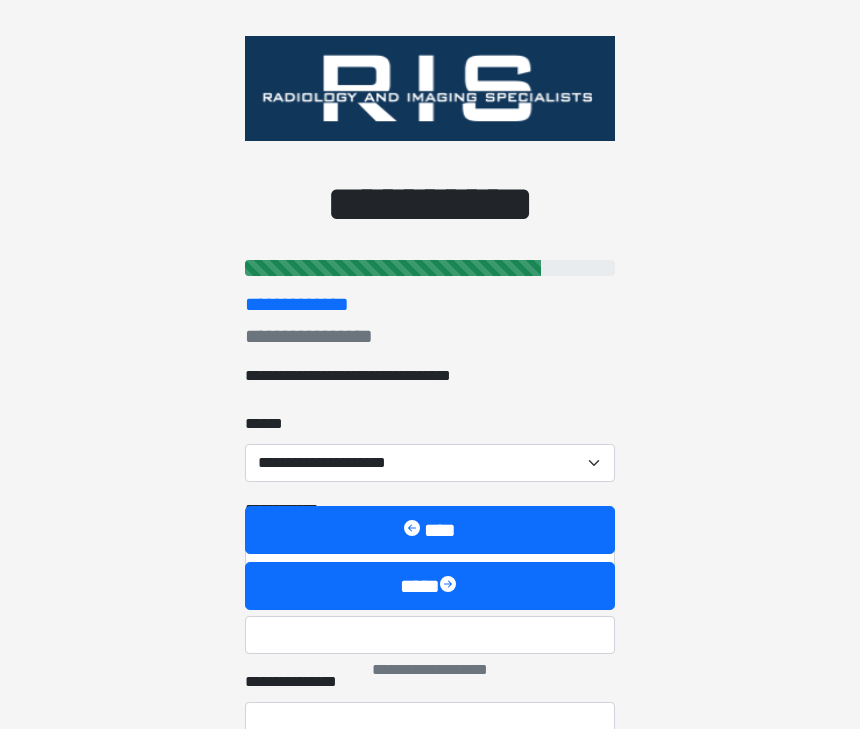 scroll, scrollTop: 19, scrollLeft: 0, axis: vertical 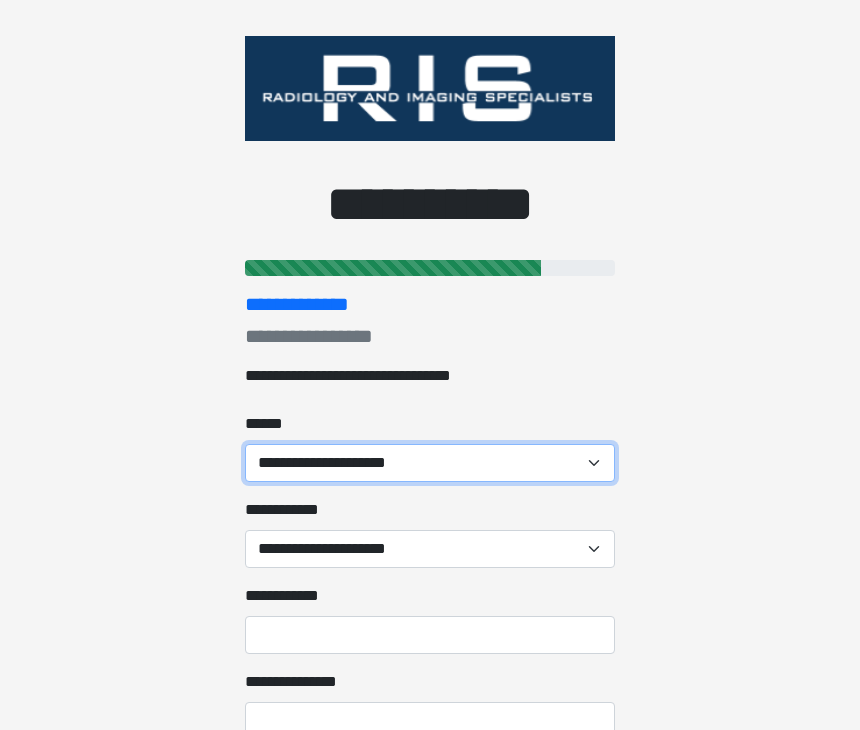 click on "**********" at bounding box center (430, 463) 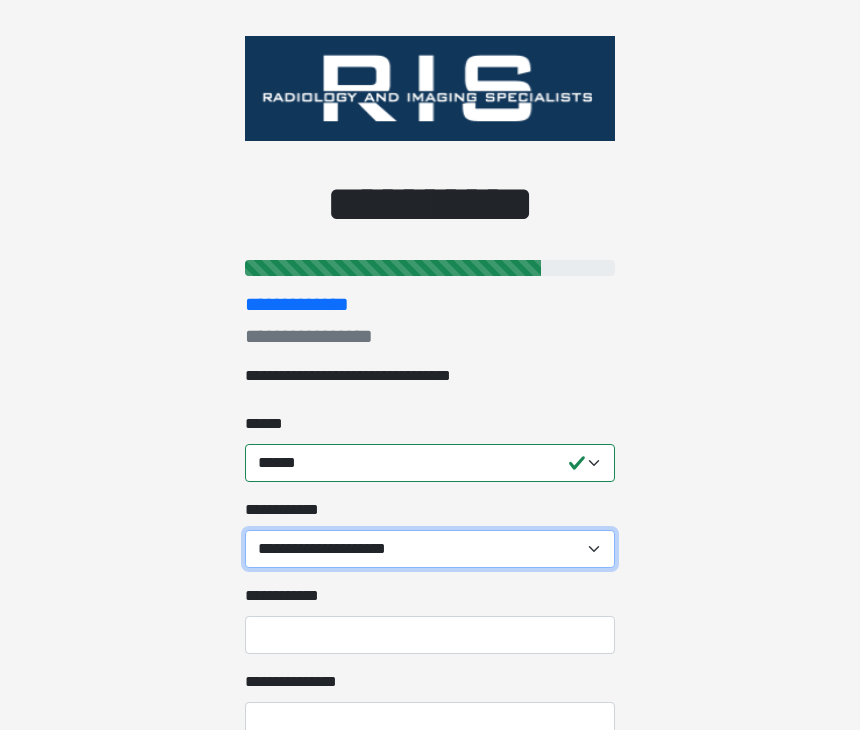 click on "**********" at bounding box center [430, 549] 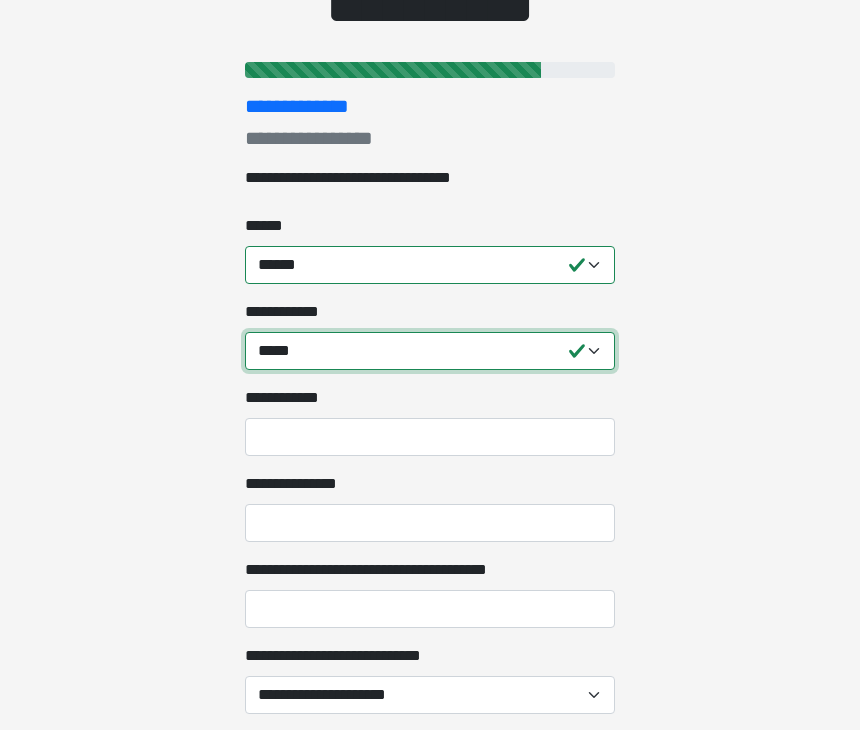 scroll, scrollTop: 241, scrollLeft: 0, axis: vertical 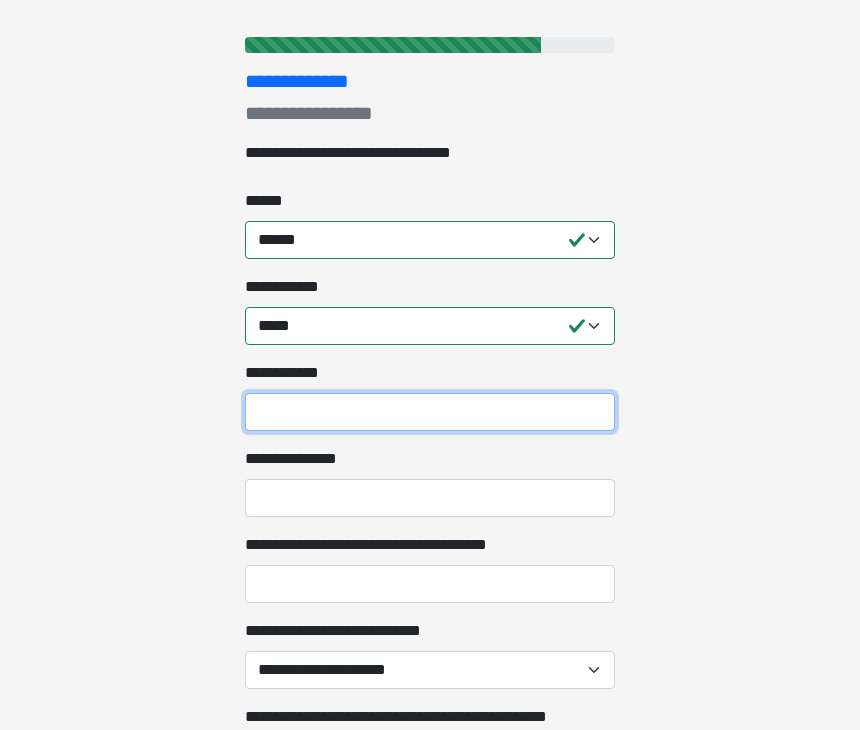 click on "**********" at bounding box center [430, 413] 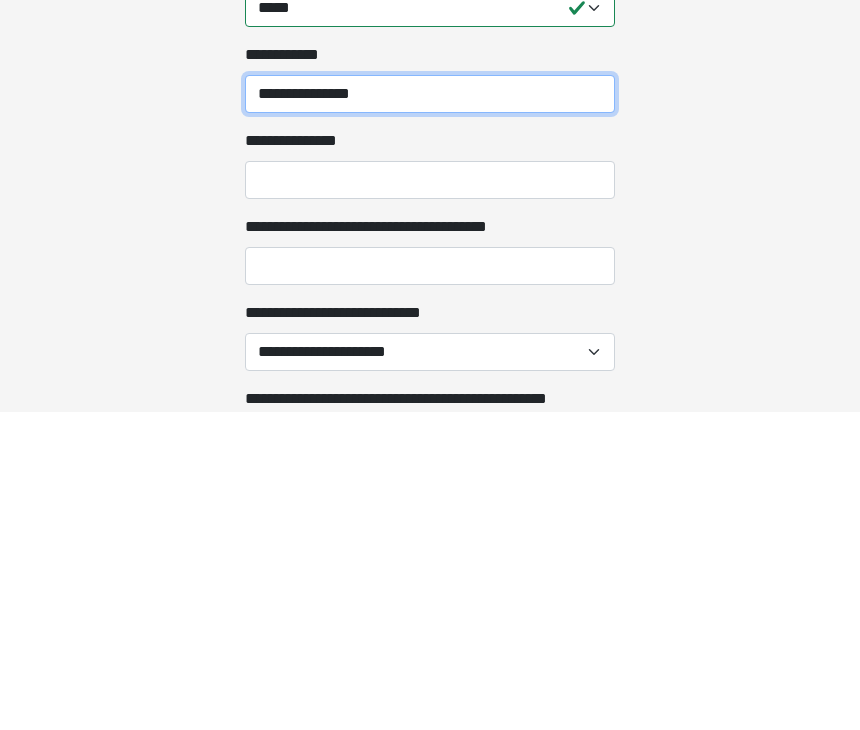 type on "**********" 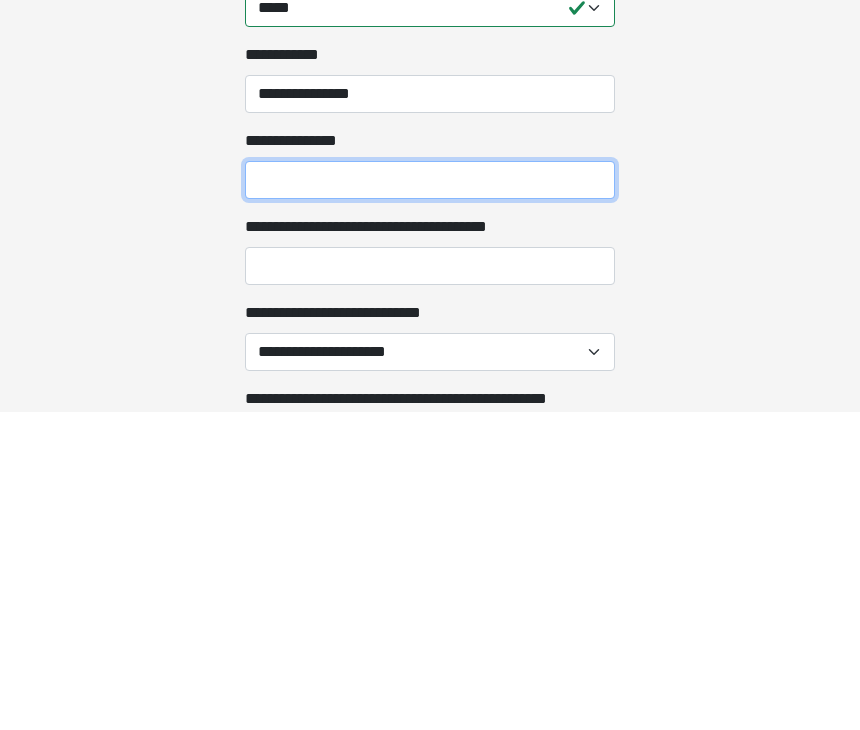 click on "**********" at bounding box center [430, 499] 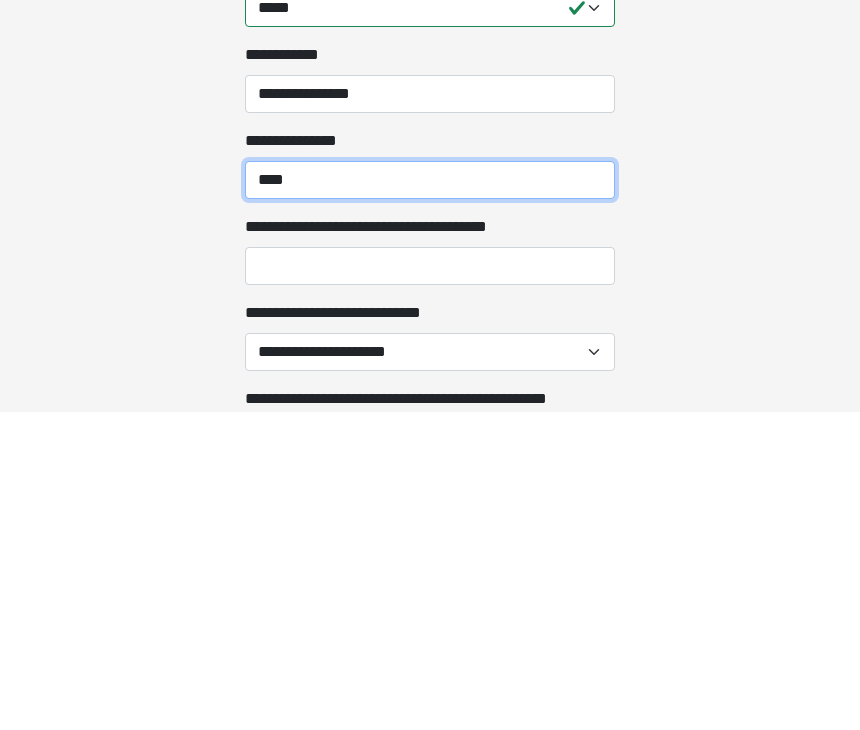 type on "***" 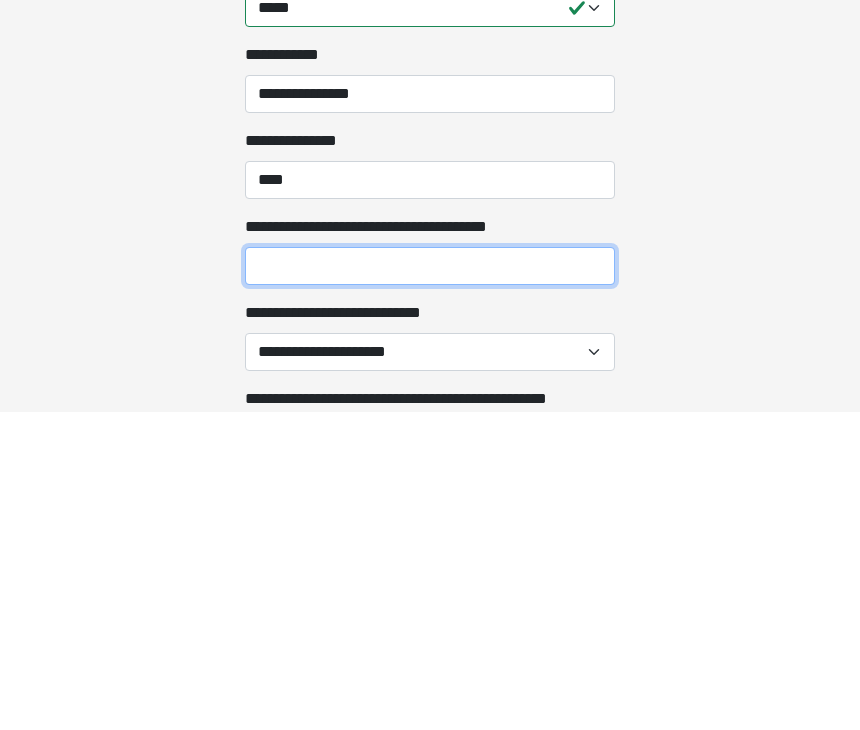click on "**********" at bounding box center [430, 585] 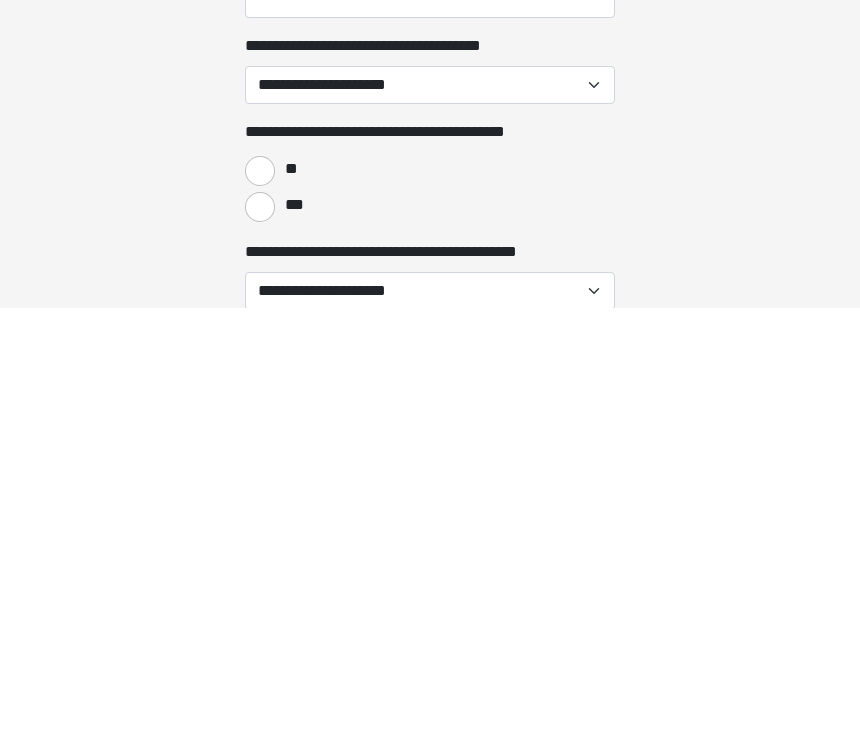scroll, scrollTop: 604, scrollLeft: 0, axis: vertical 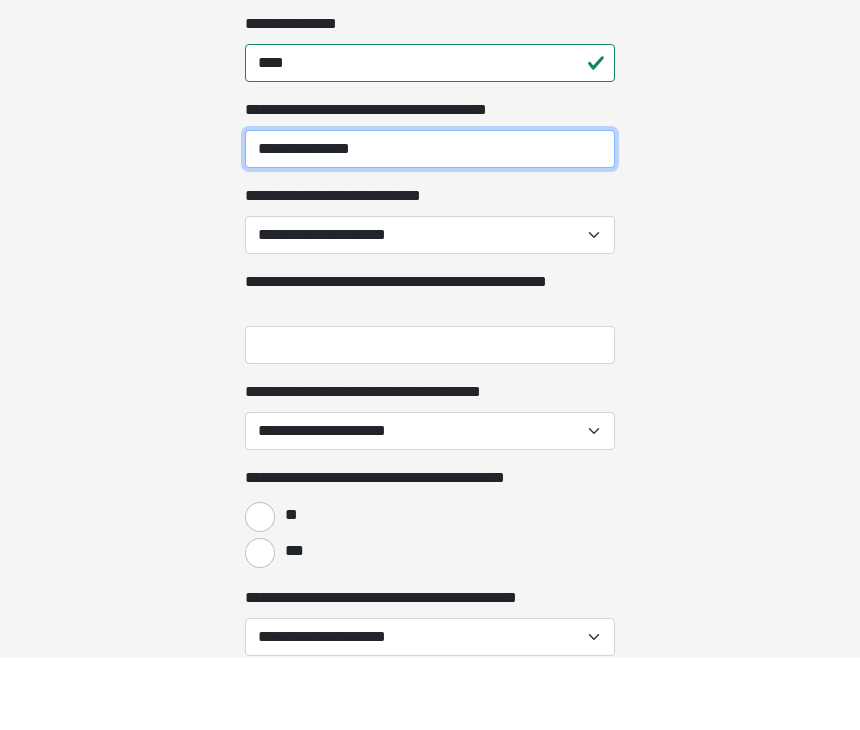 type on "**********" 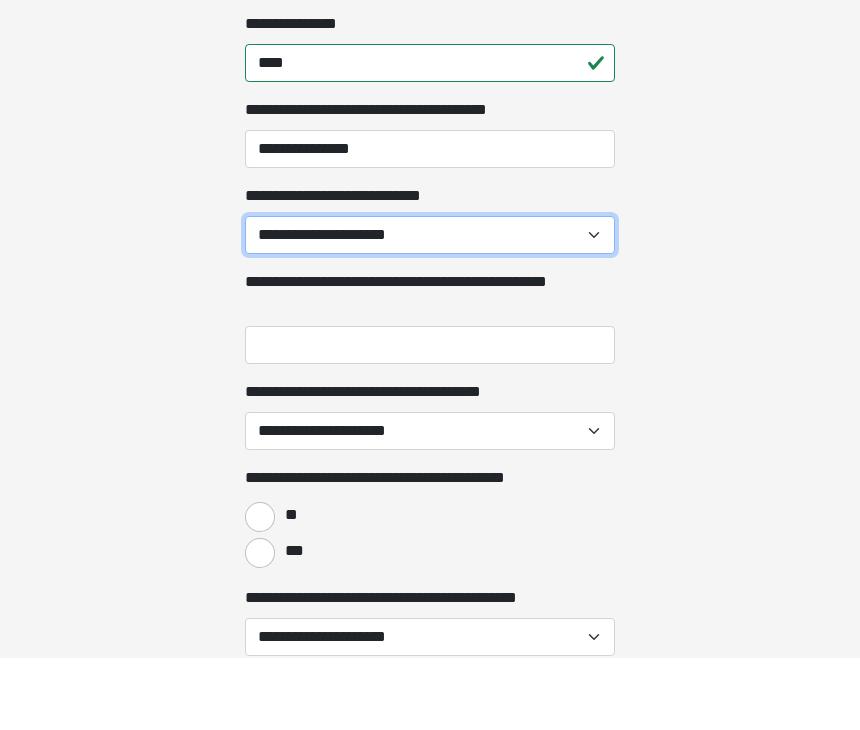 click on "**********" at bounding box center (430, 308) 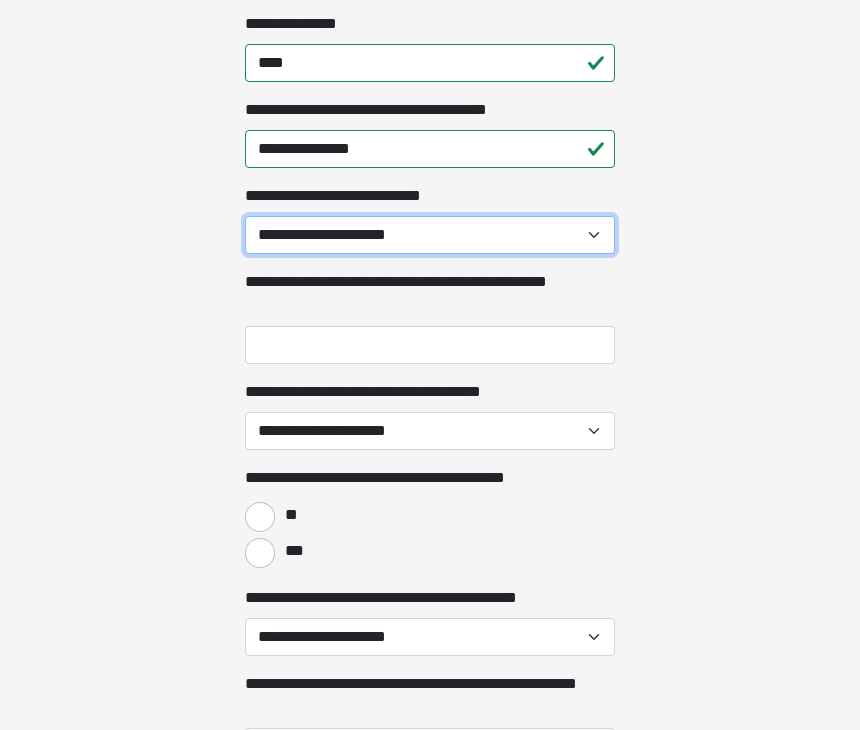 select on "***" 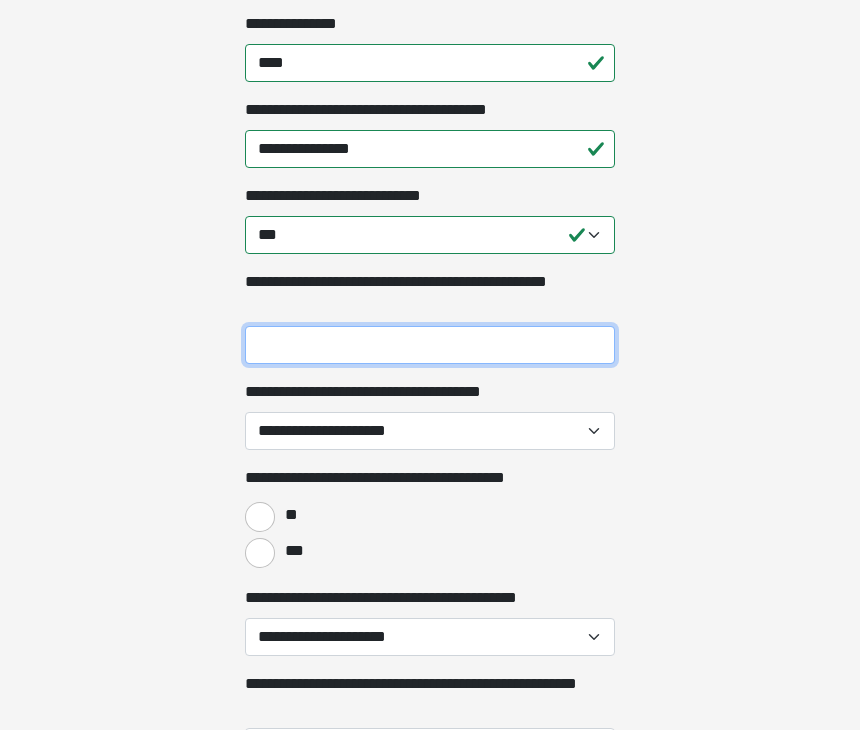 click on "**********" at bounding box center [430, 345] 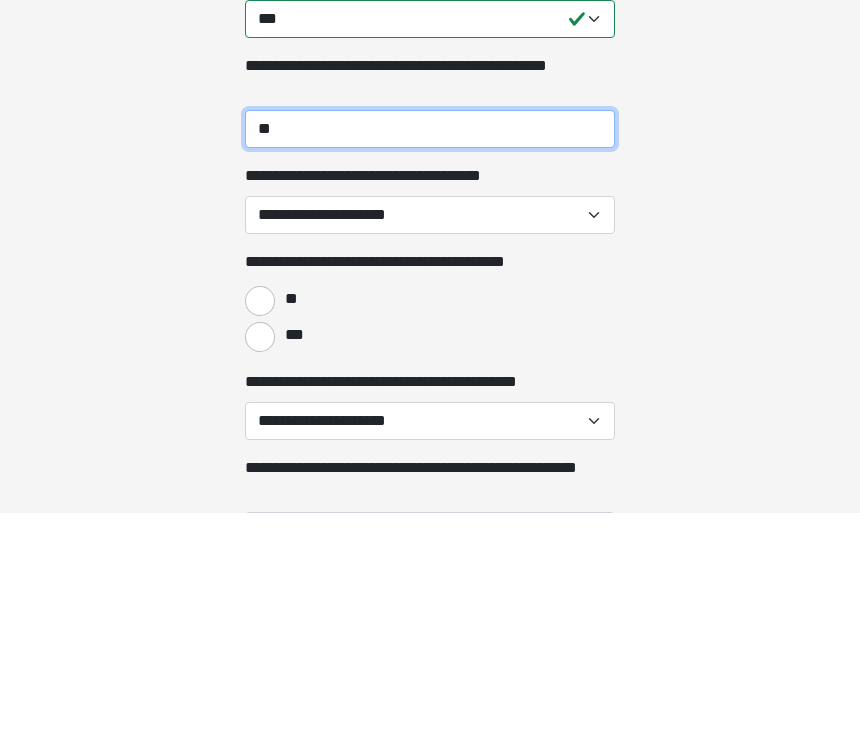 type on "**" 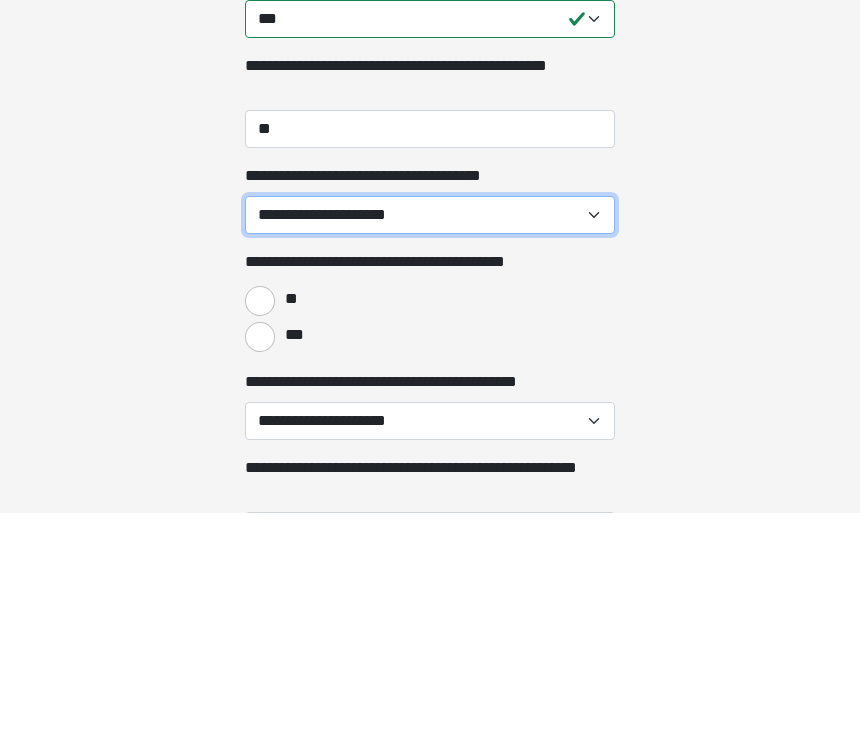 click on "**********" at bounding box center [430, 432] 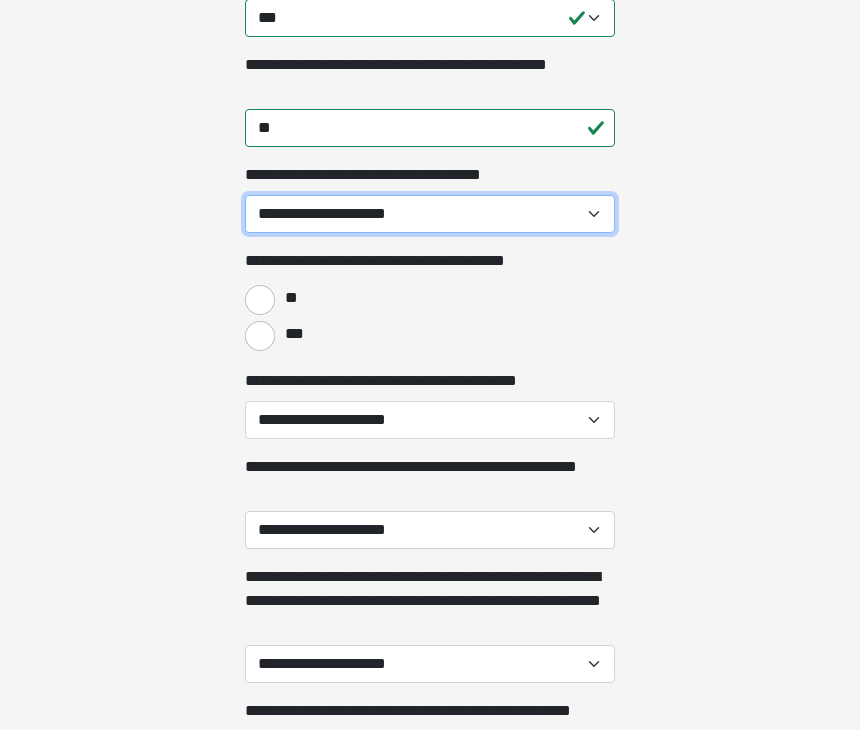 select on "**" 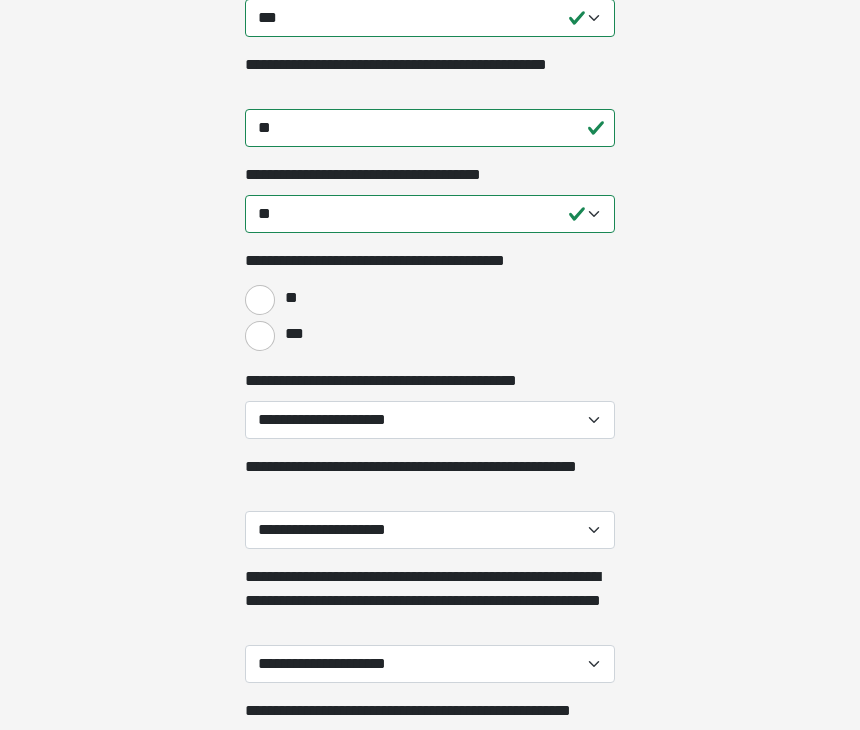 click on "**" at bounding box center (260, 300) 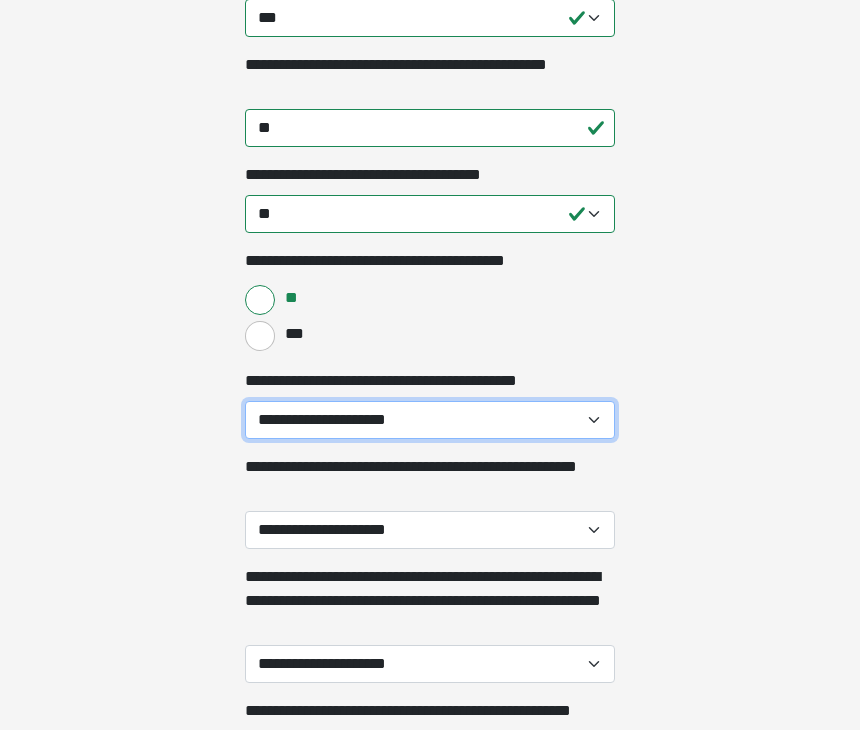 click on "**********" at bounding box center [430, 420] 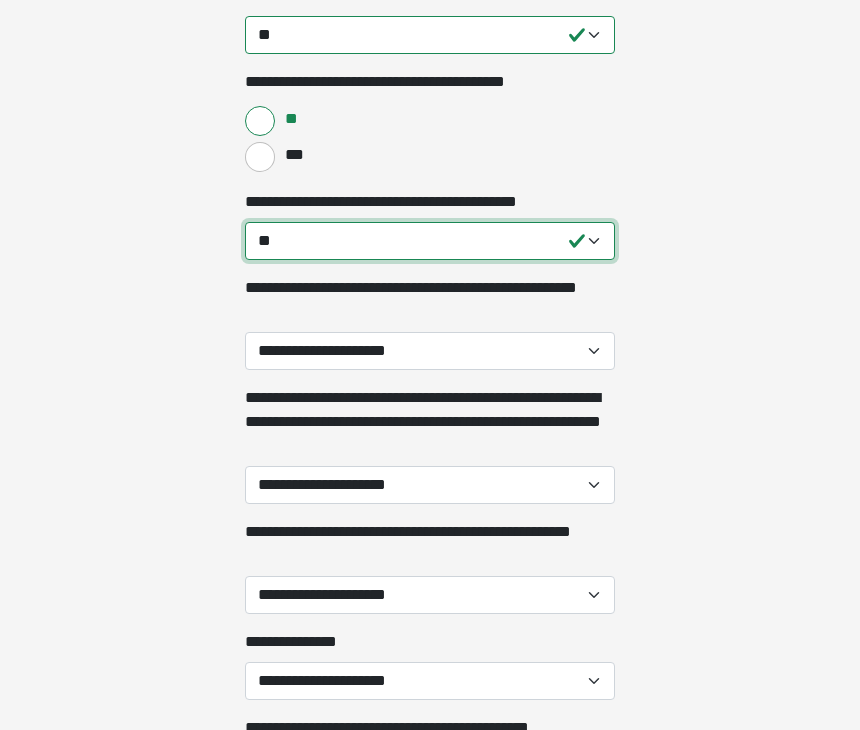 scroll, scrollTop: 1073, scrollLeft: 0, axis: vertical 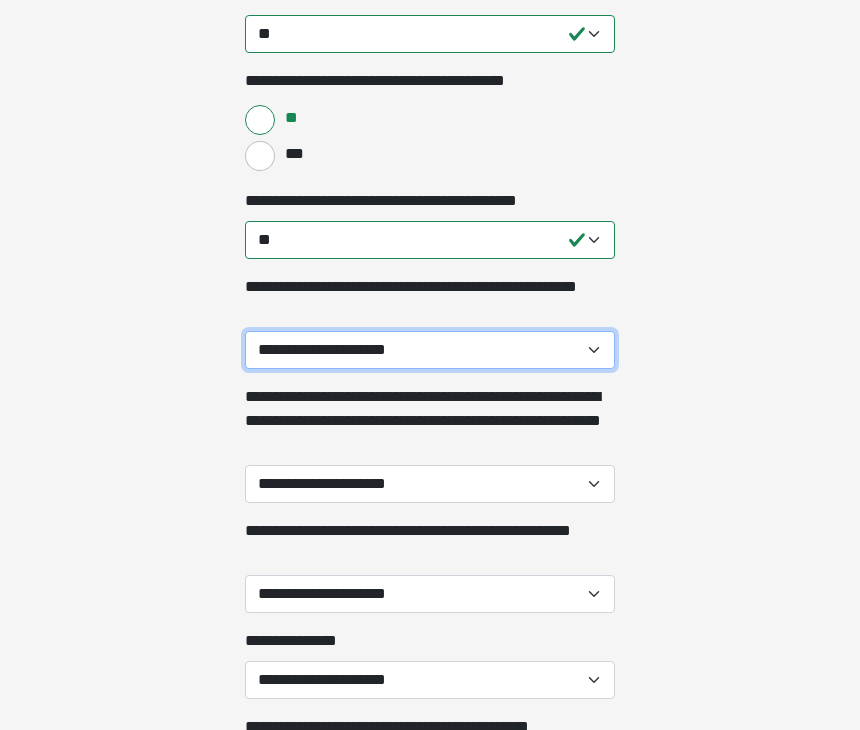 click on "**********" at bounding box center (430, 351) 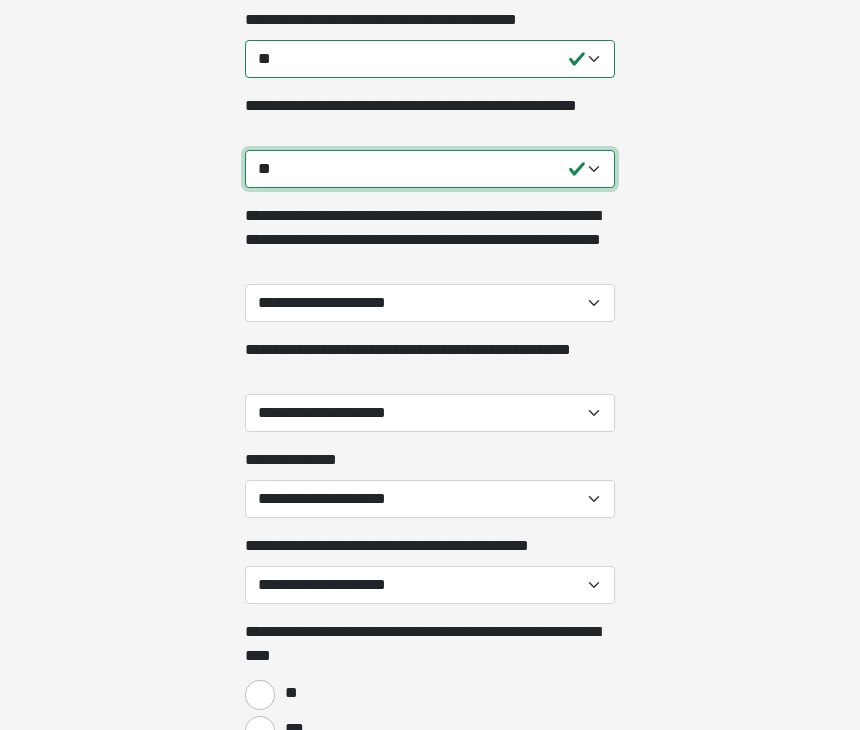 scroll, scrollTop: 1259, scrollLeft: 0, axis: vertical 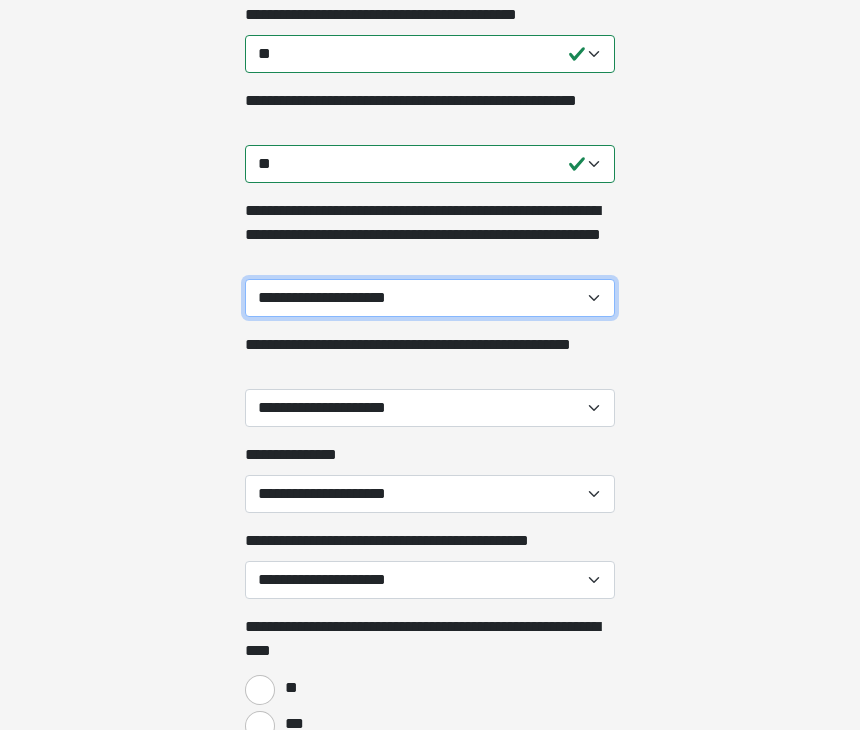 click on "**********" at bounding box center (430, 299) 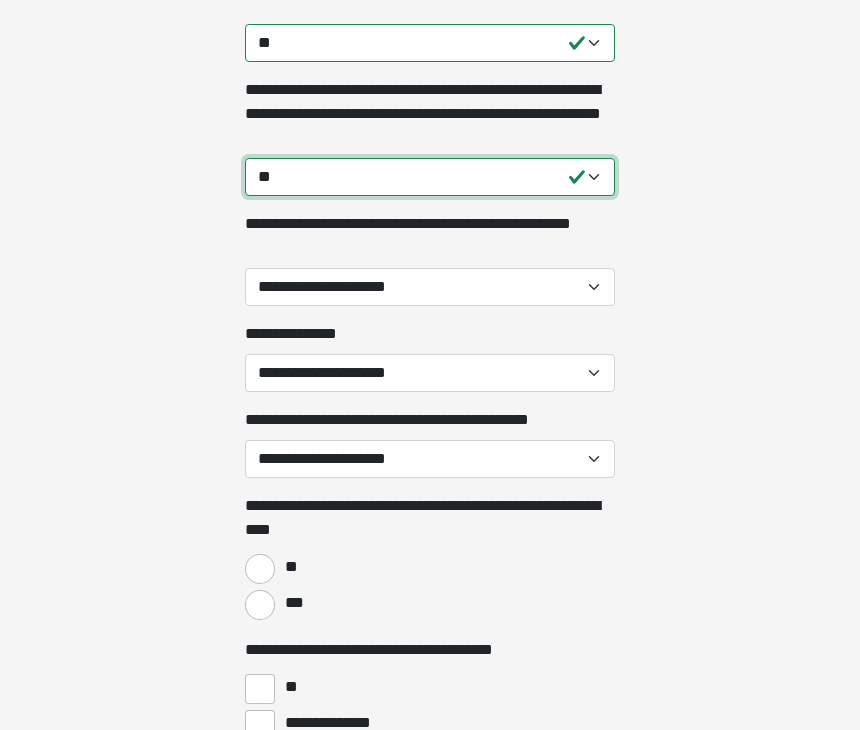 scroll, scrollTop: 1404, scrollLeft: 0, axis: vertical 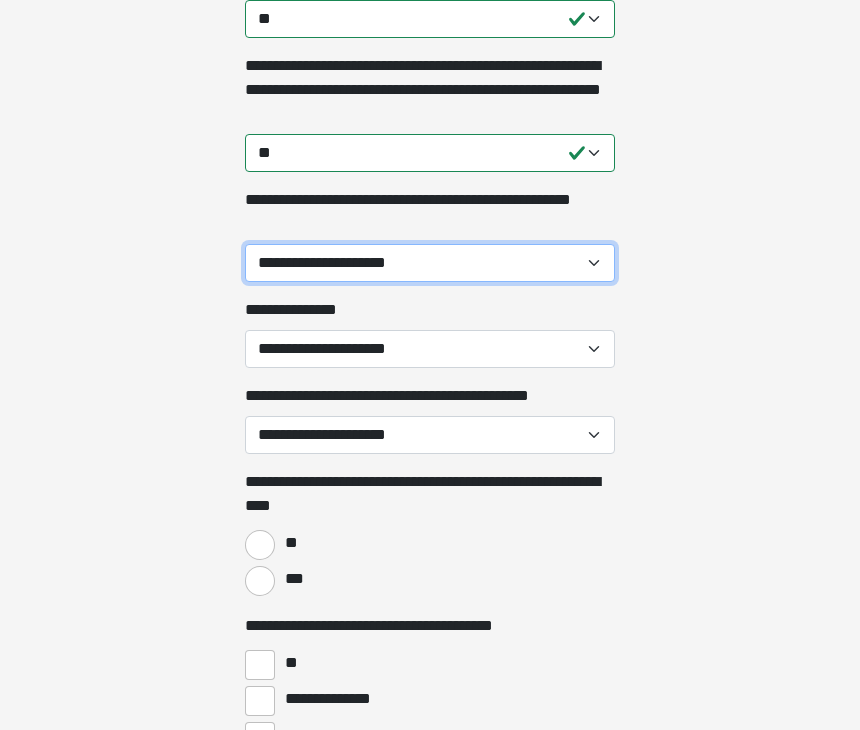 click on "**********" at bounding box center (430, 264) 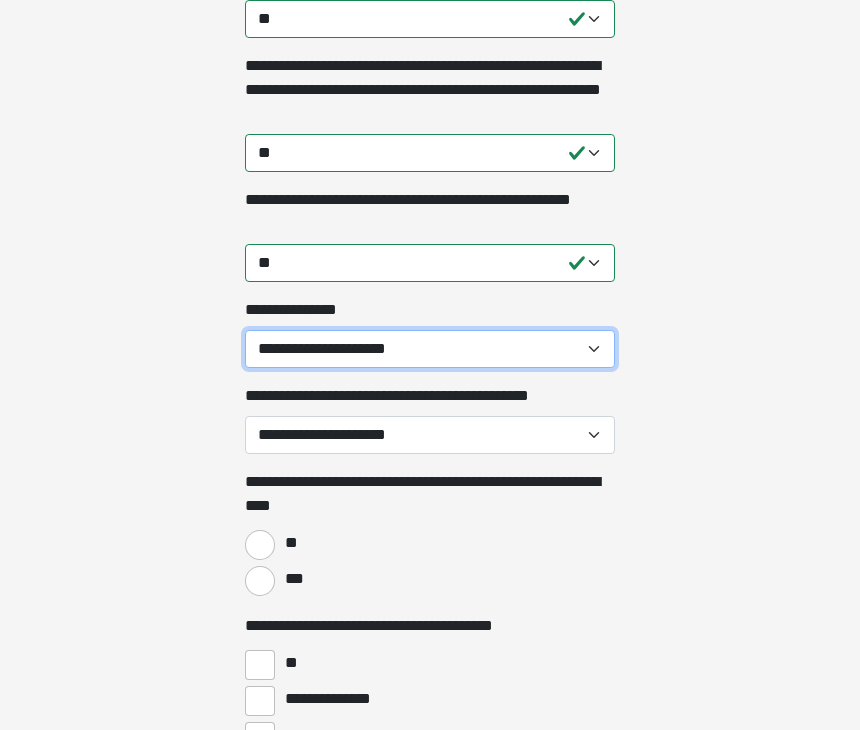 click on "**********" at bounding box center (430, 349) 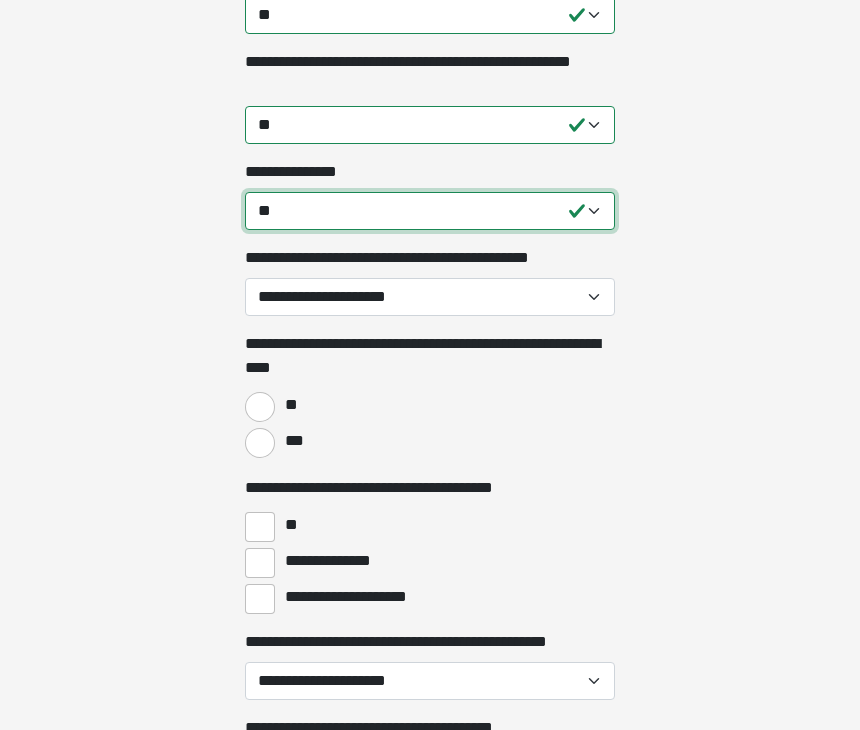 scroll, scrollTop: 1544, scrollLeft: 0, axis: vertical 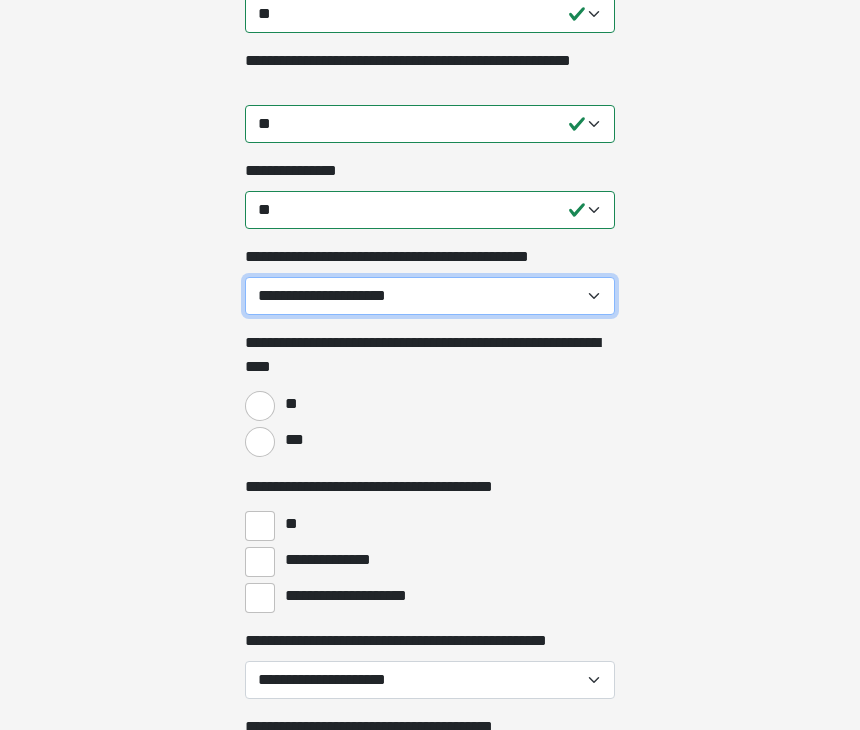 click on "**********" at bounding box center [430, 296] 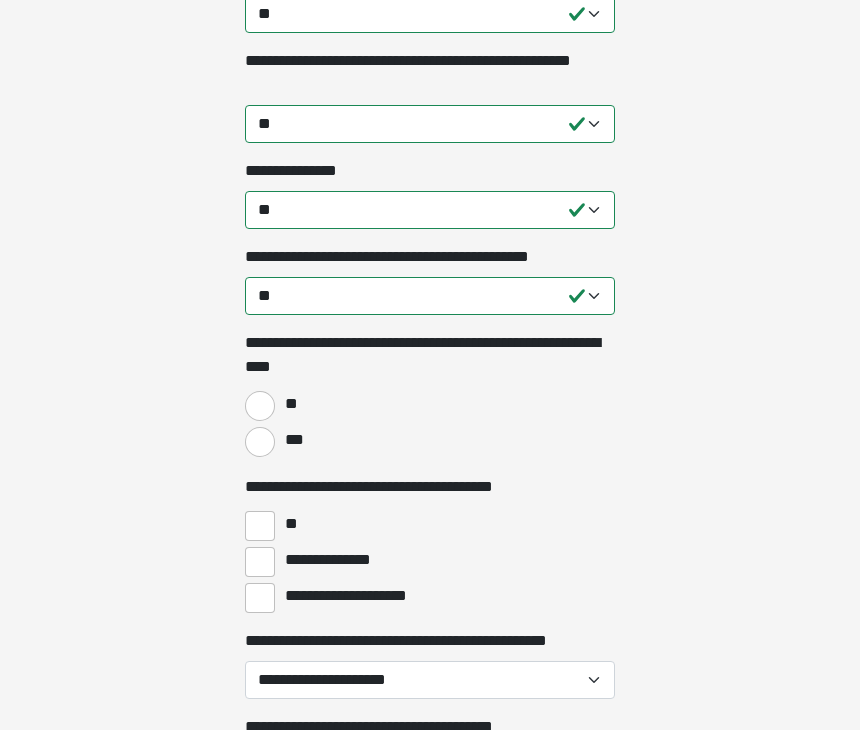 click on "**" at bounding box center [260, 406] 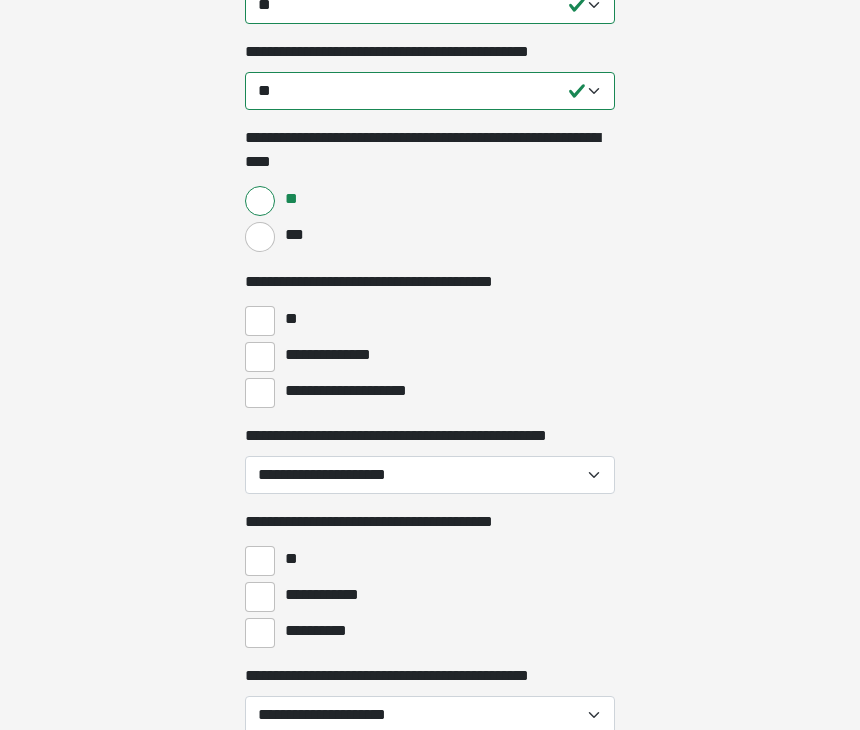 scroll, scrollTop: 1765, scrollLeft: 0, axis: vertical 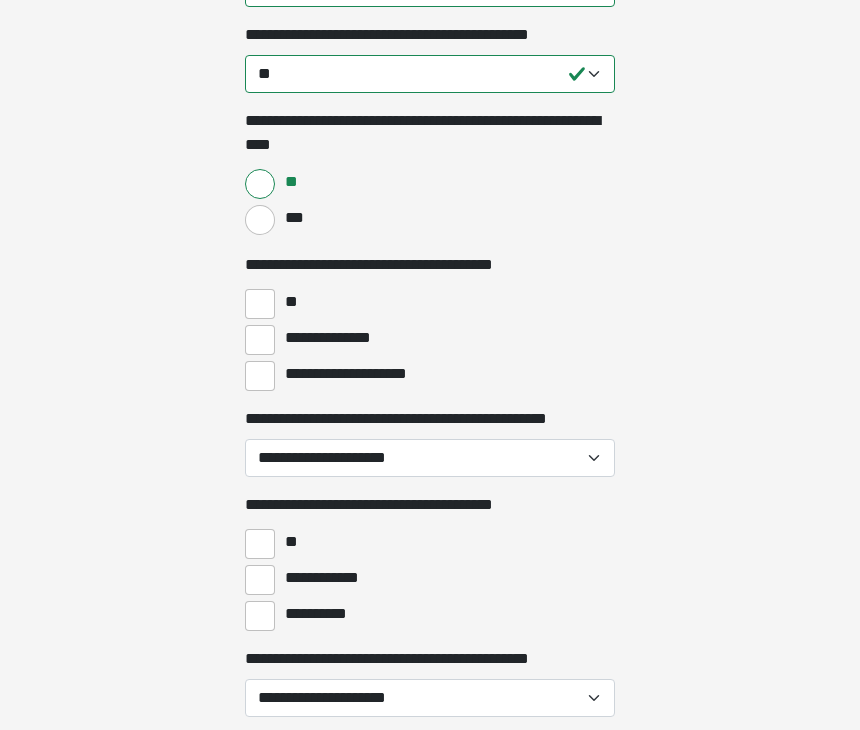click on "**********" at bounding box center (260, 341) 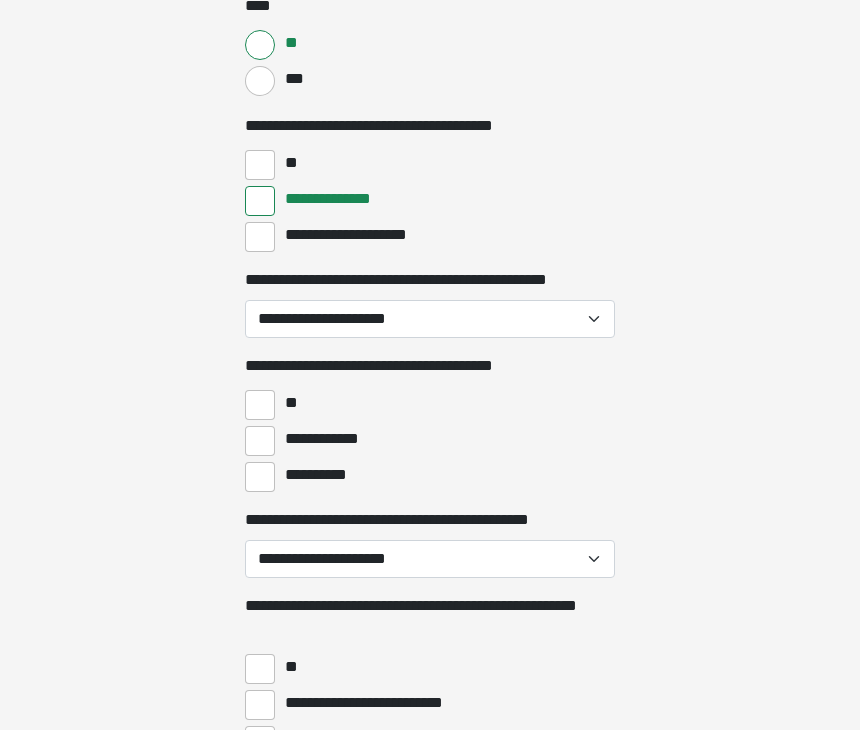 scroll, scrollTop: 1905, scrollLeft: 0, axis: vertical 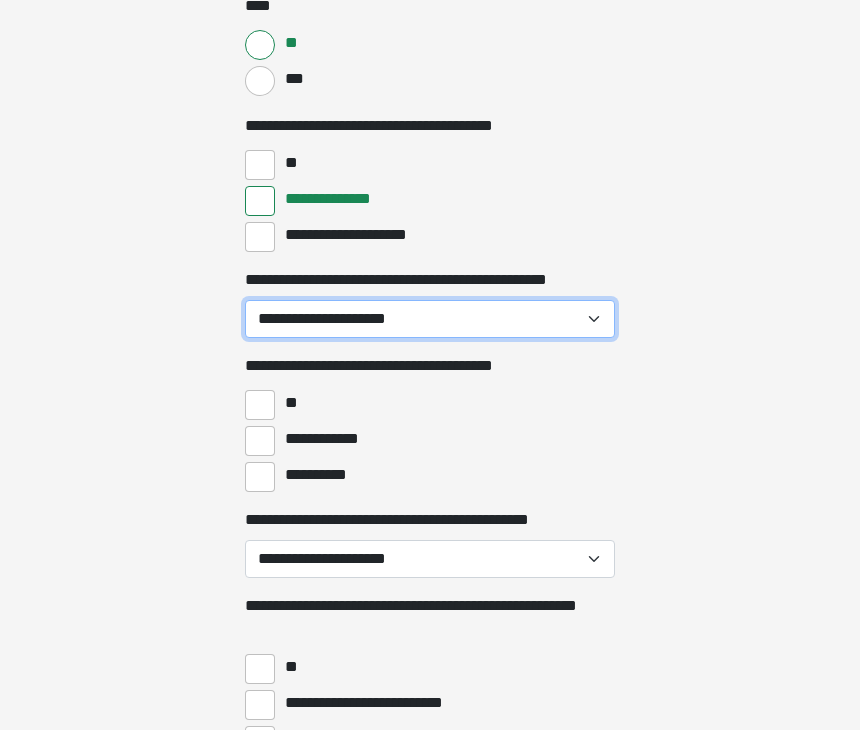 click on "**********" at bounding box center [430, 319] 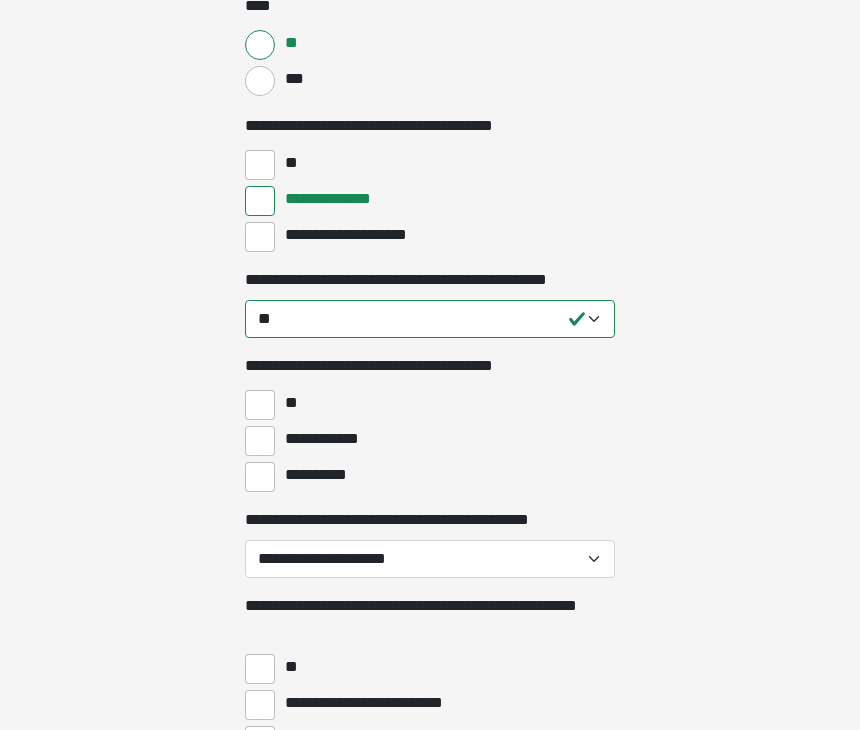 click on "**********" at bounding box center (260, 477) 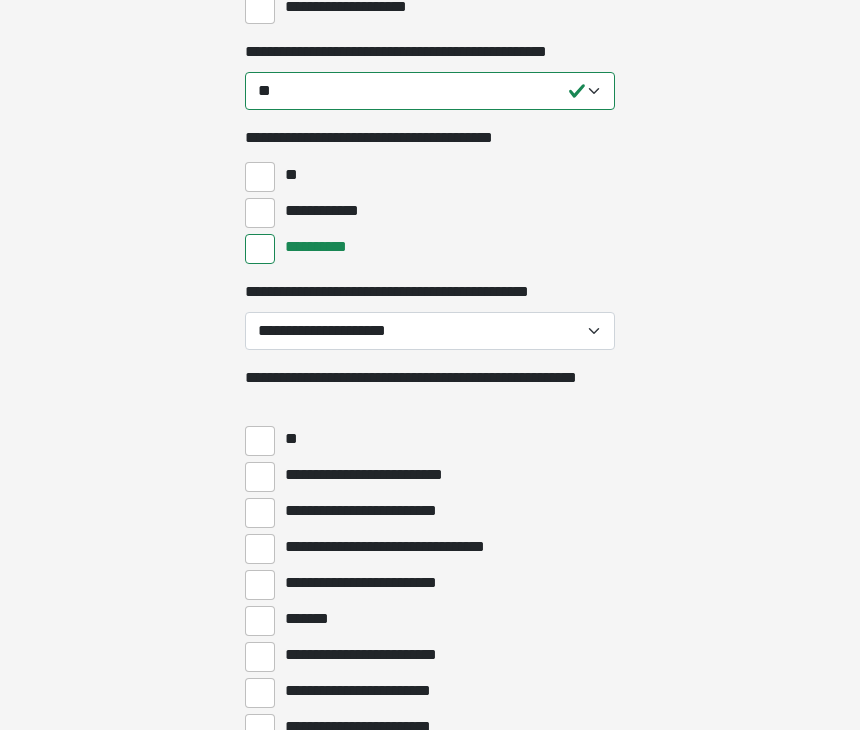 scroll, scrollTop: 2134, scrollLeft: 0, axis: vertical 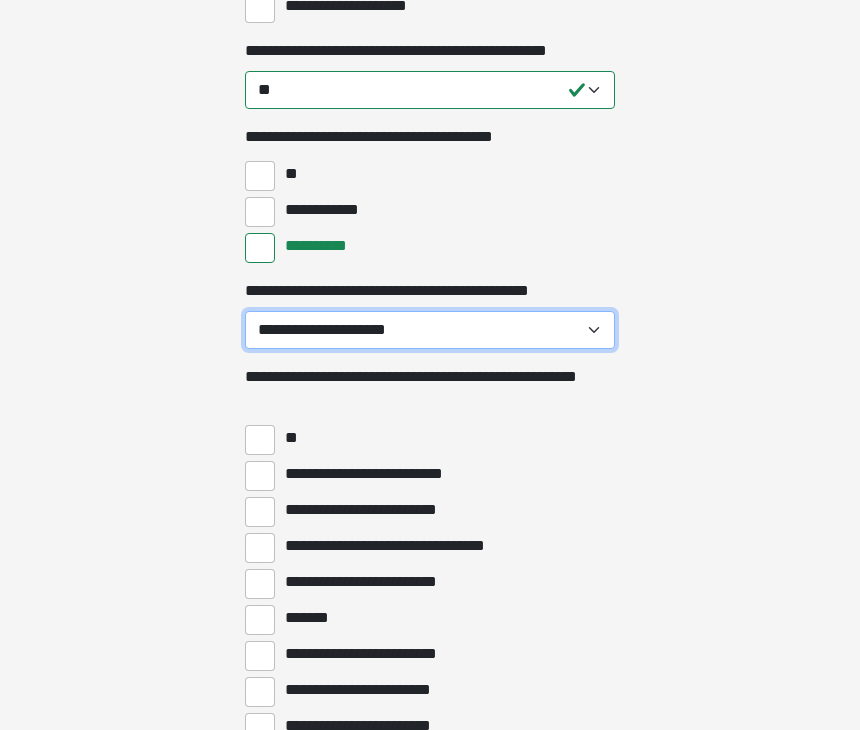 click on "**********" at bounding box center [430, 330] 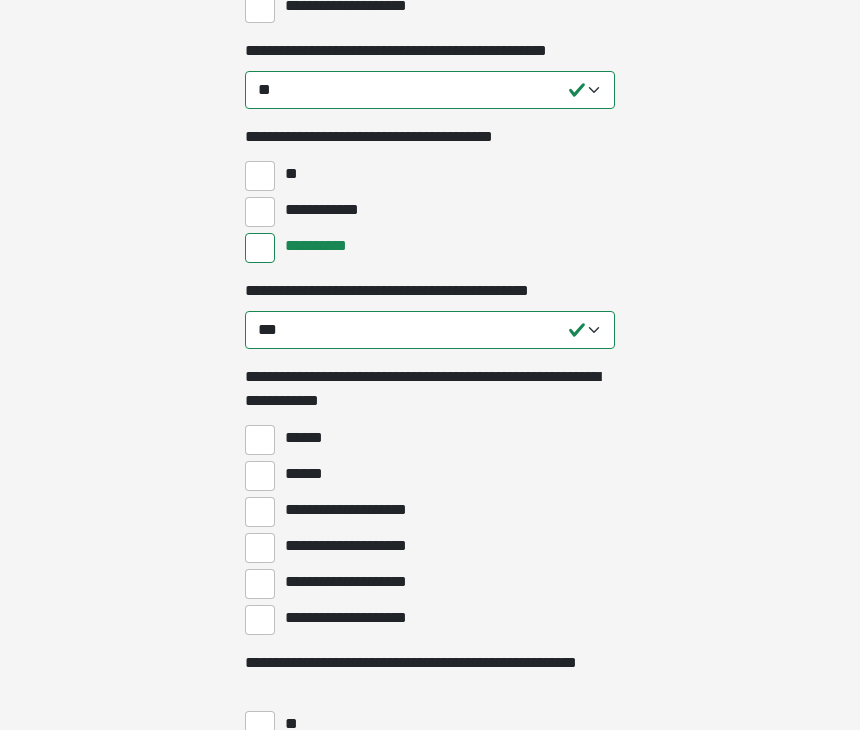 click on "**********" at bounding box center [260, 512] 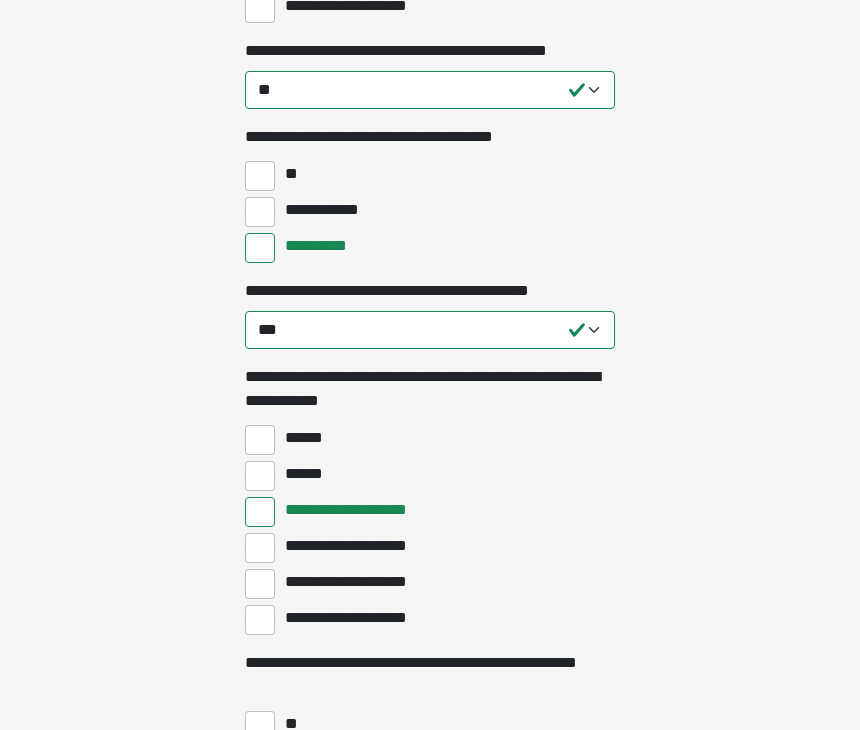 click on "******" at bounding box center (260, 440) 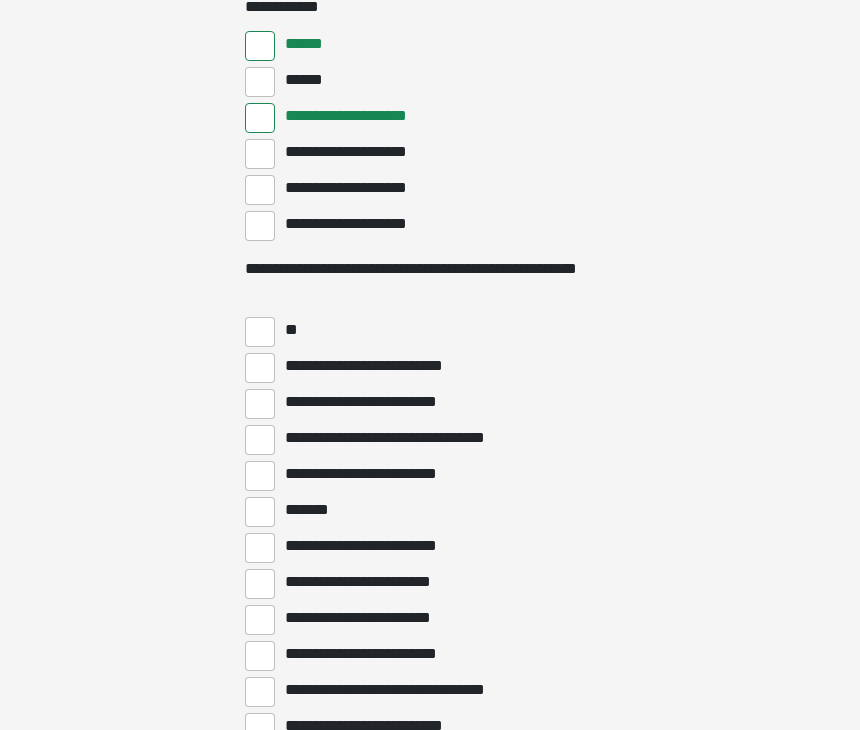 scroll, scrollTop: 2531, scrollLeft: 0, axis: vertical 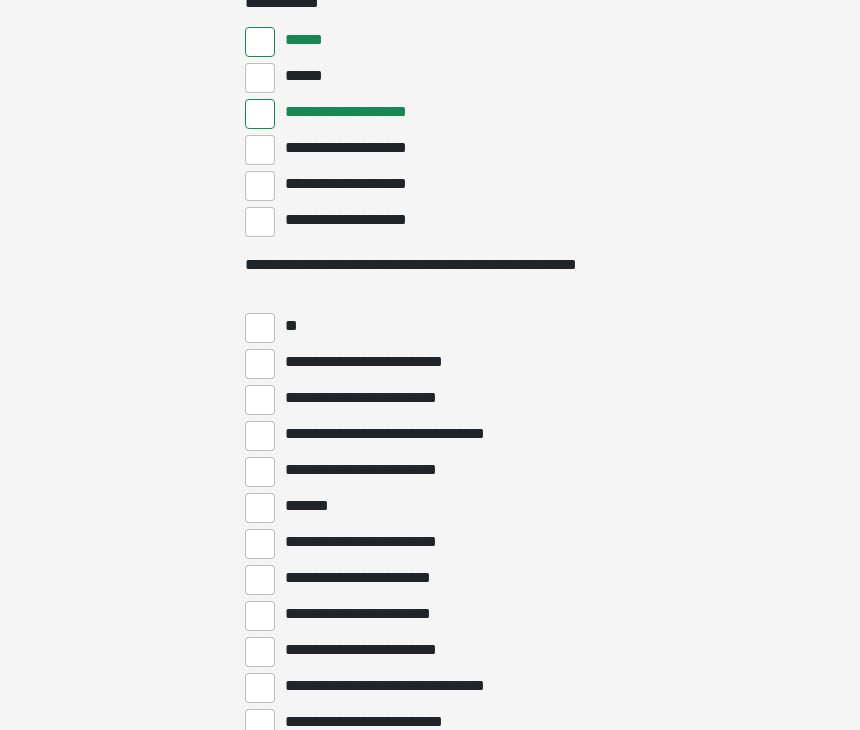 click on "*******" at bounding box center (260, 509) 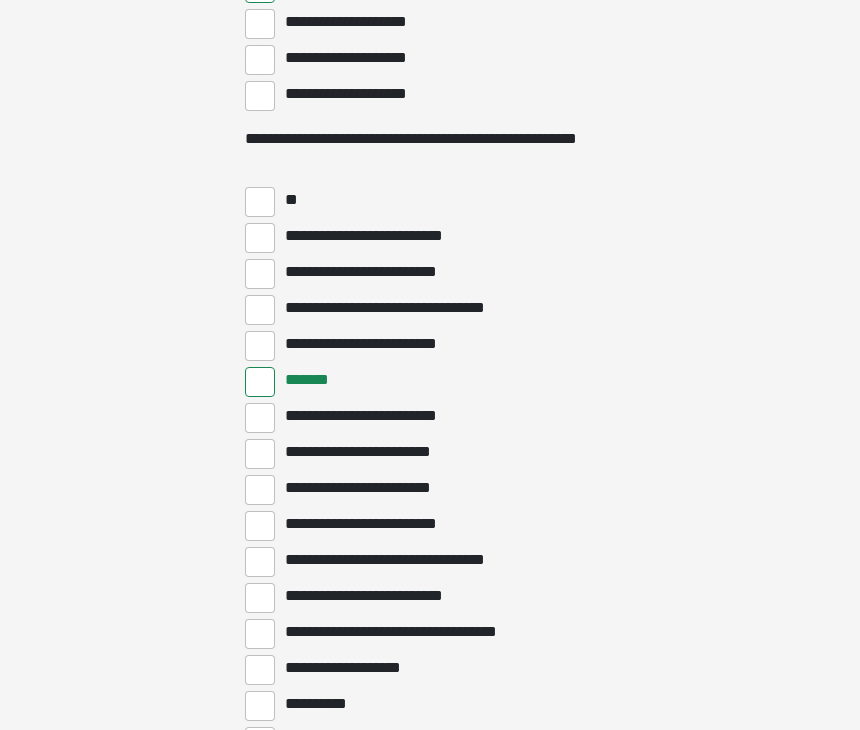 scroll, scrollTop: 2658, scrollLeft: 0, axis: vertical 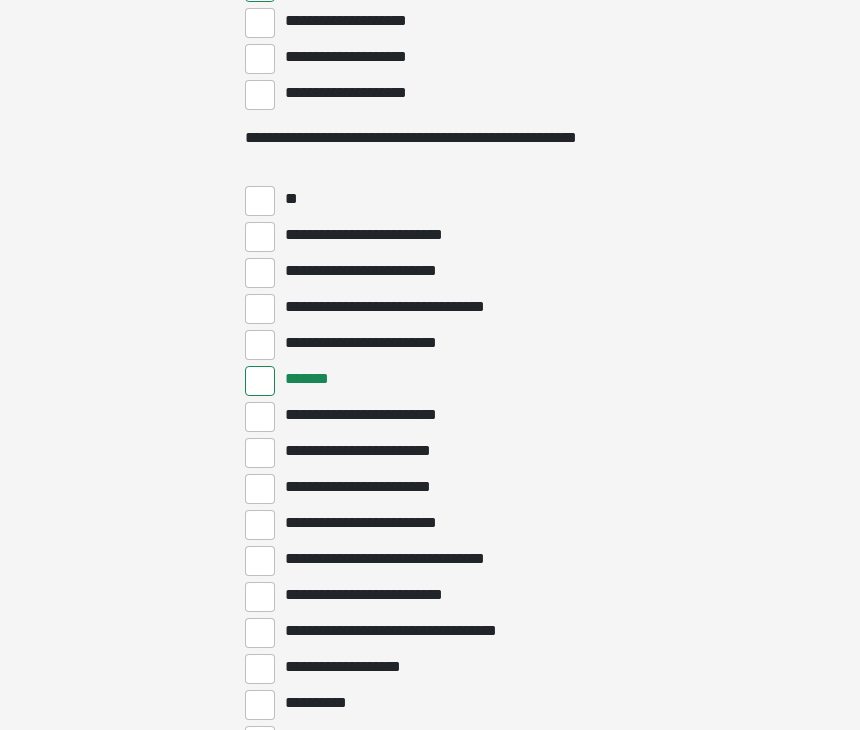 click on "**********" at bounding box center [260, 598] 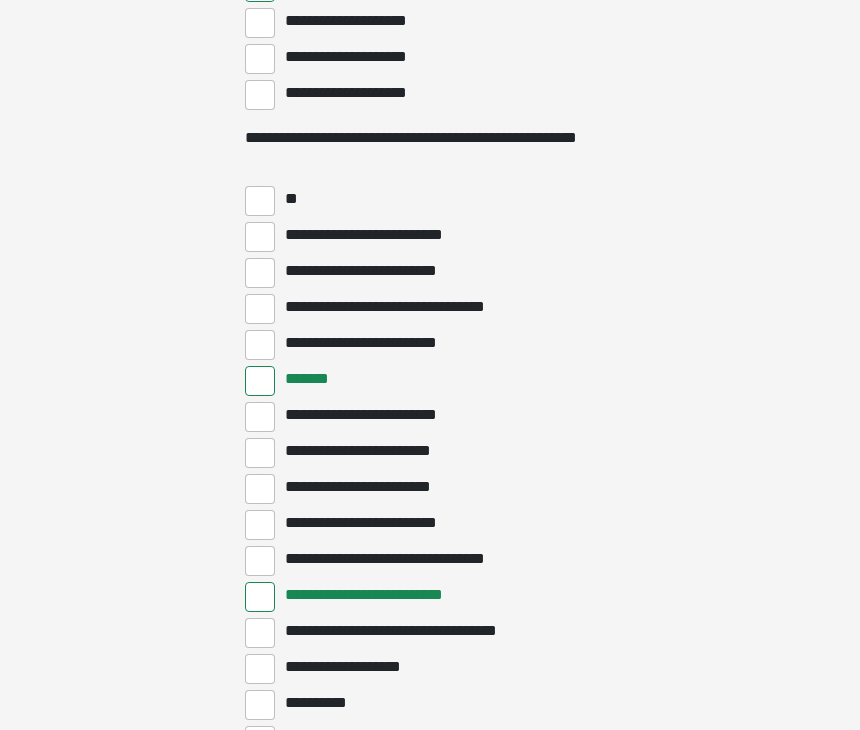 click on "**********" at bounding box center [260, 705] 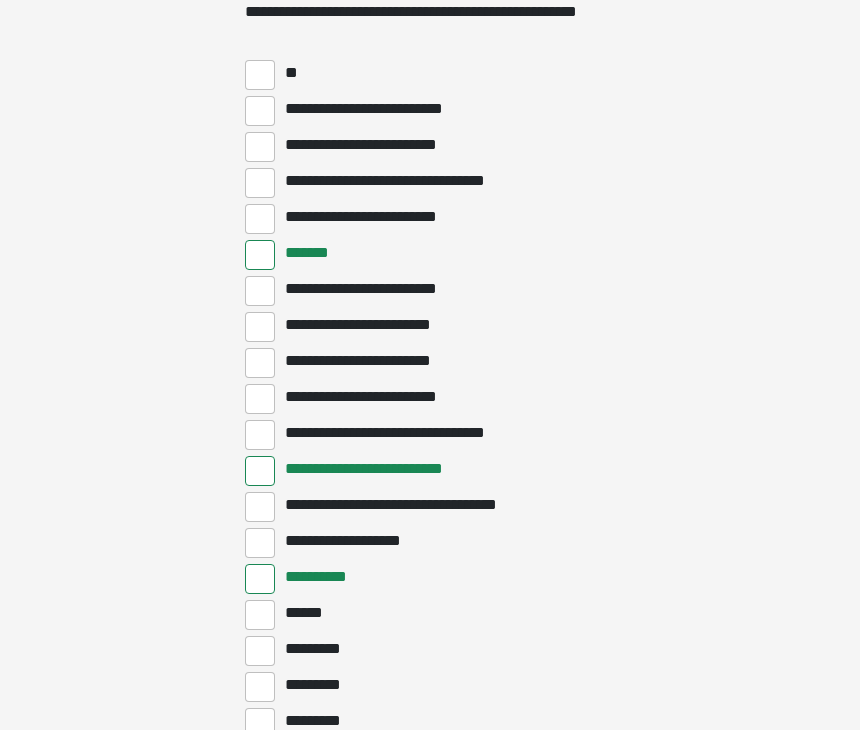scroll, scrollTop: 2785, scrollLeft: 0, axis: vertical 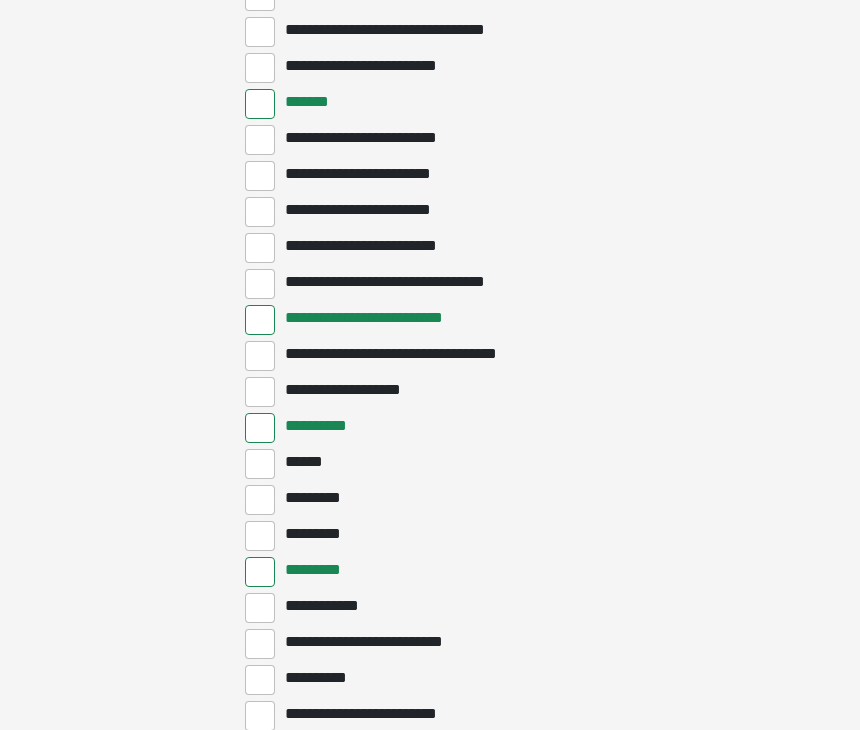 click on "*********" at bounding box center [260, 536] 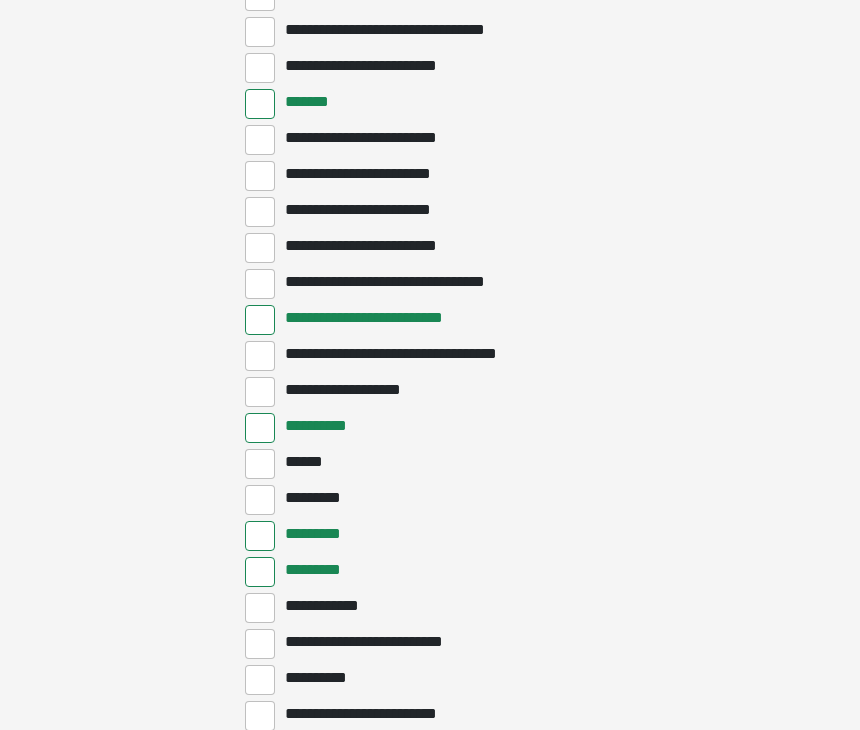 click on "*********" at bounding box center (260, 500) 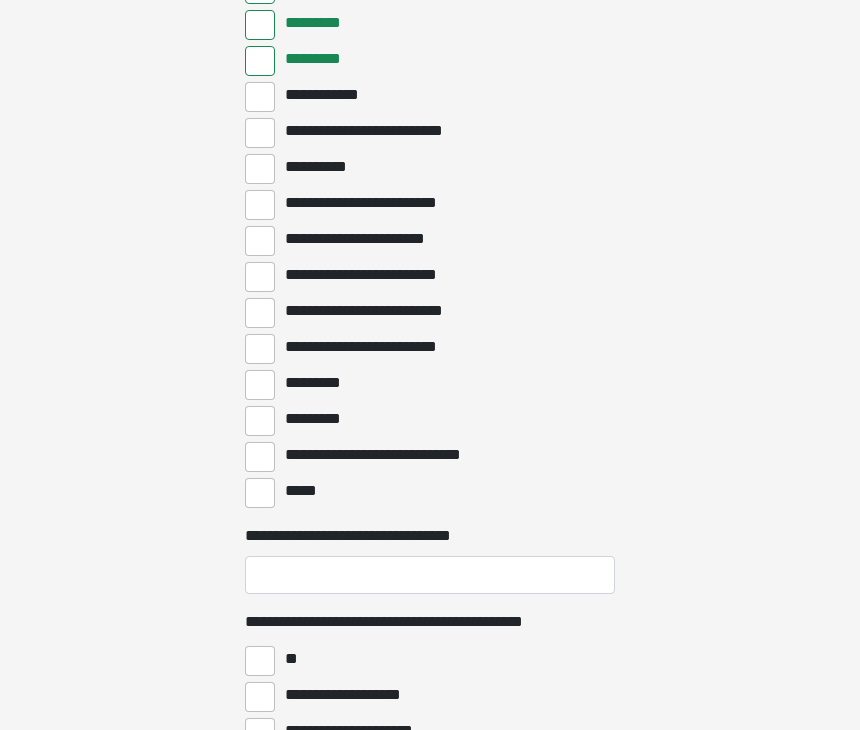 scroll, scrollTop: 3447, scrollLeft: 0, axis: vertical 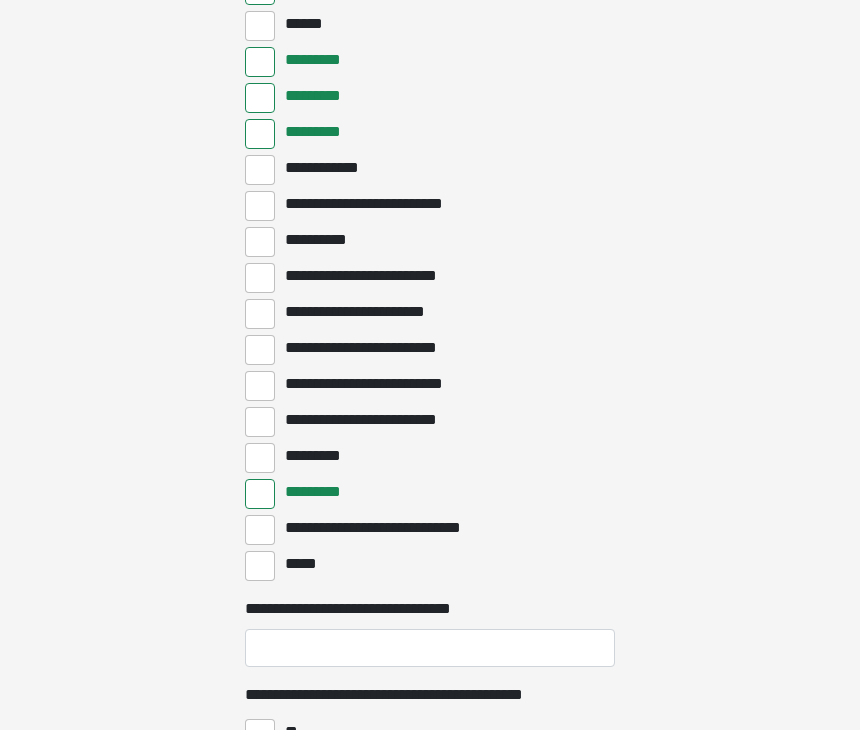 click on "**********" at bounding box center (260, 242) 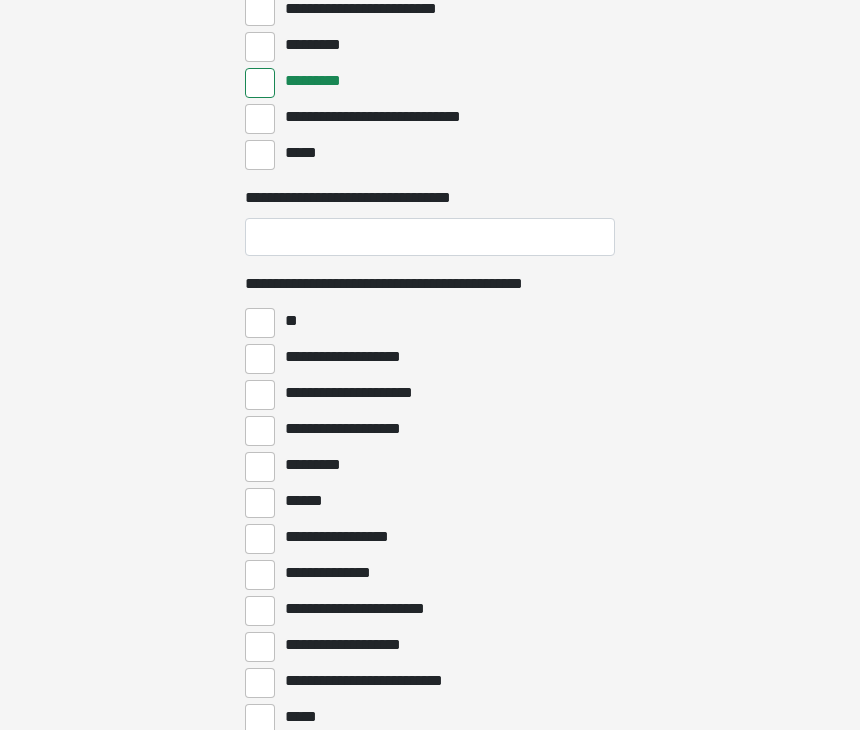 scroll, scrollTop: 3773, scrollLeft: 0, axis: vertical 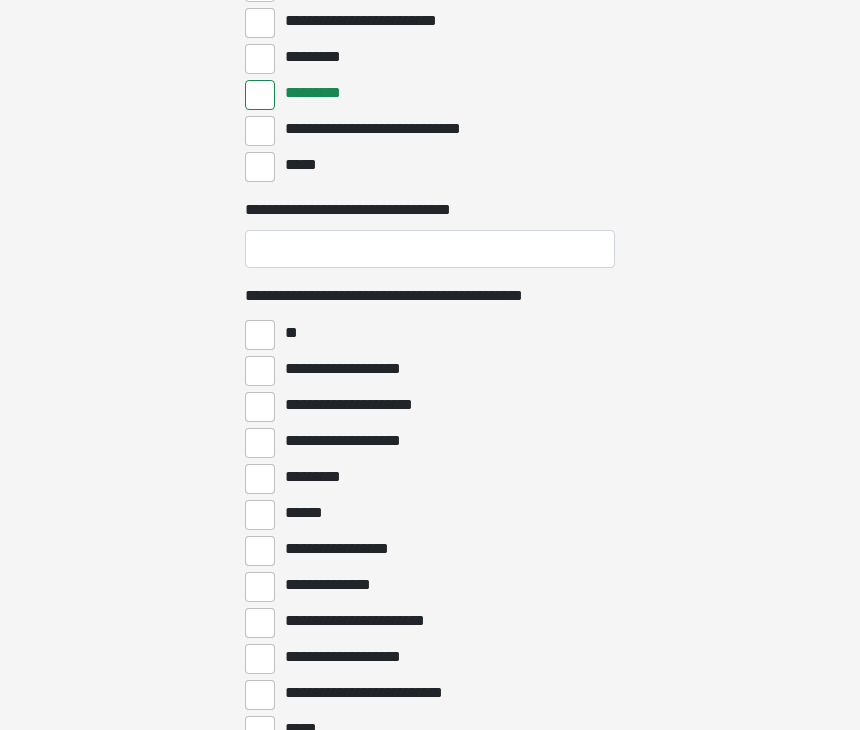 click on "**" at bounding box center [260, 335] 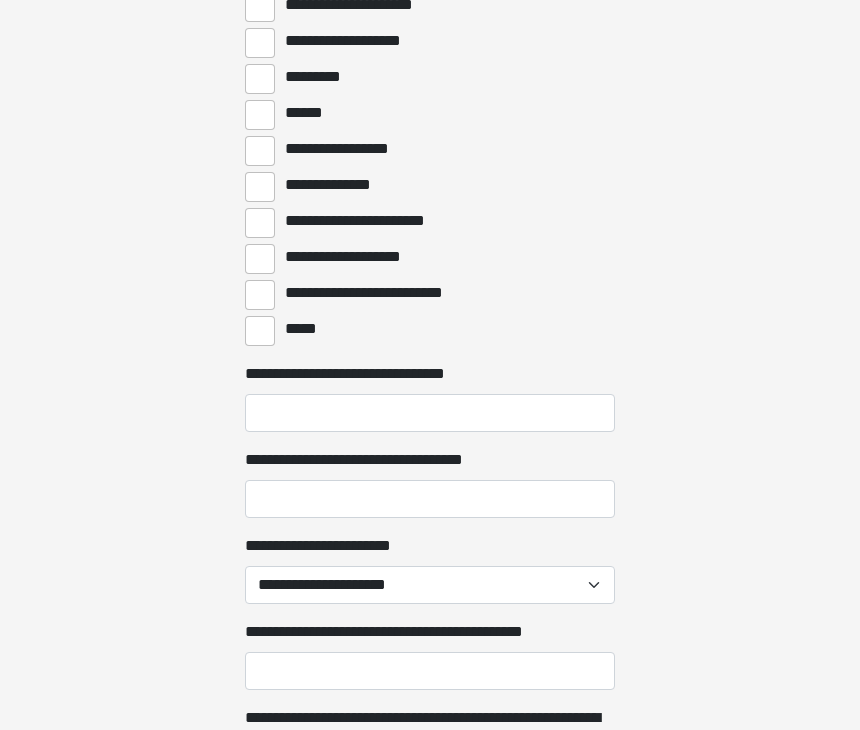 scroll, scrollTop: 4174, scrollLeft: 0, axis: vertical 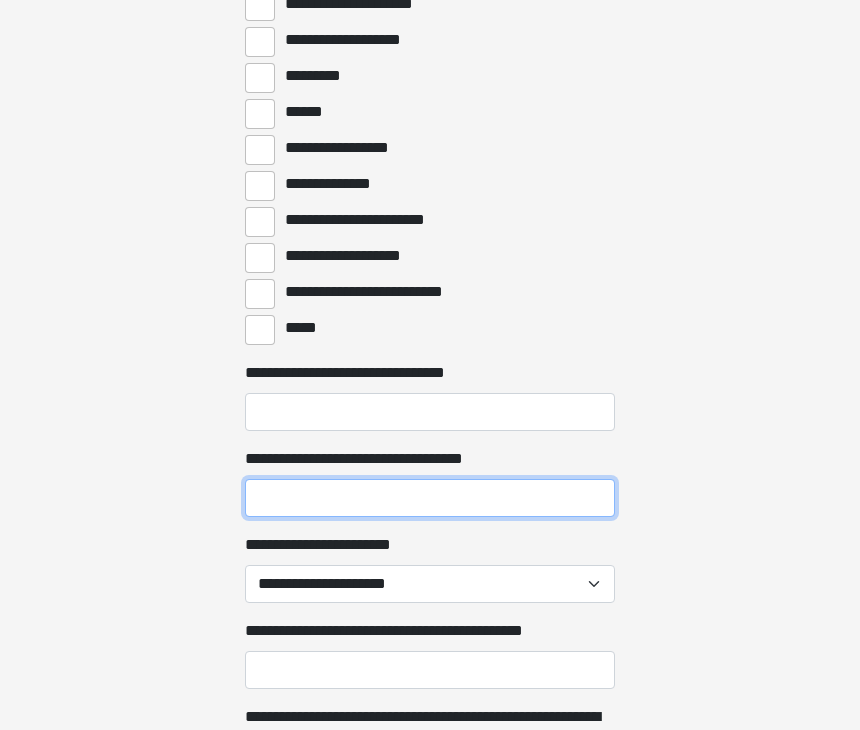 click on "**********" at bounding box center [430, 498] 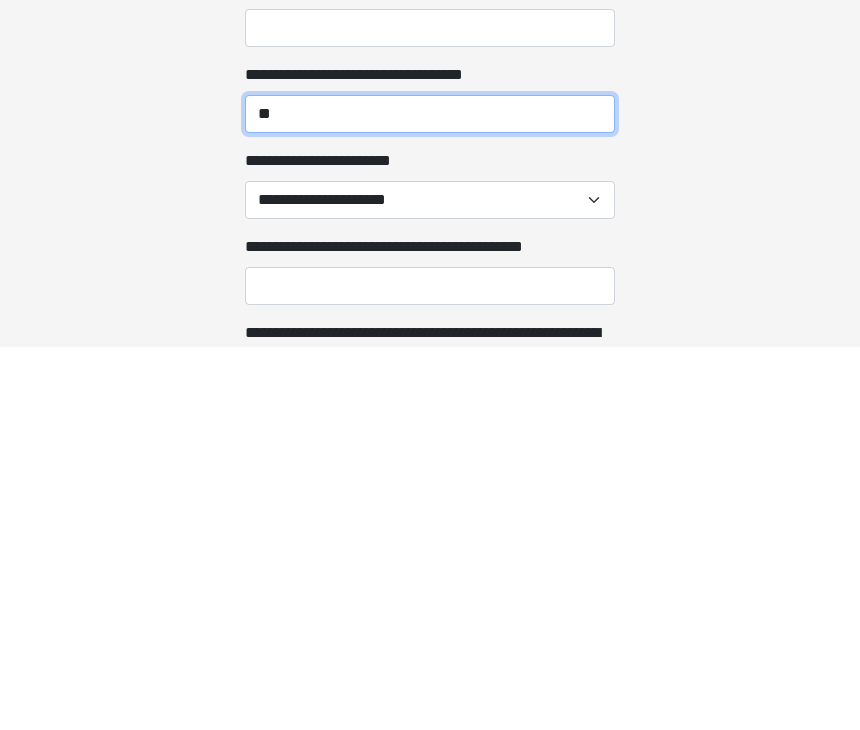 type on "**" 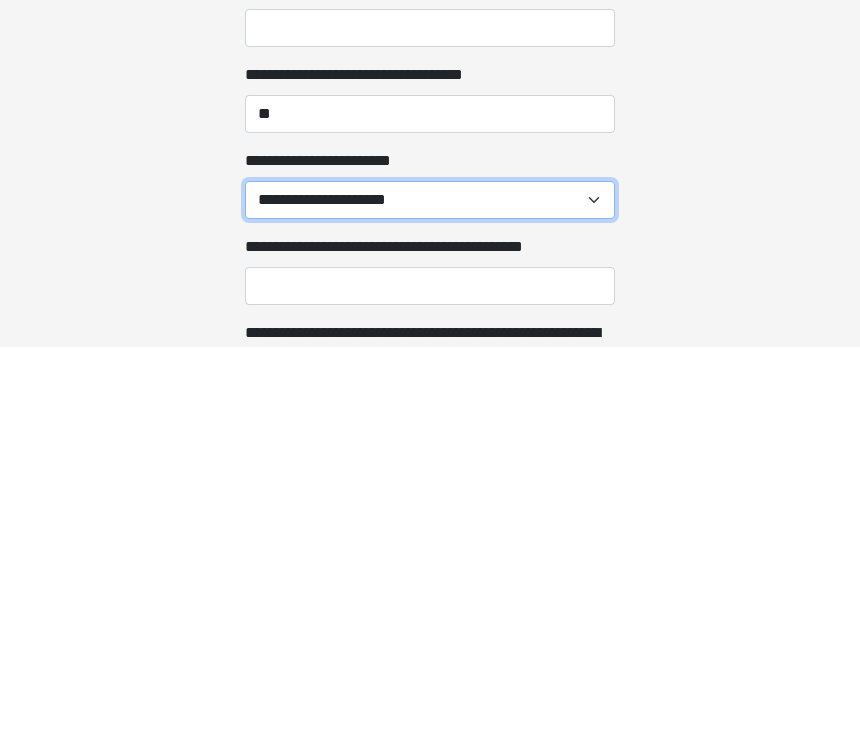 click on "**********" at bounding box center (430, 584) 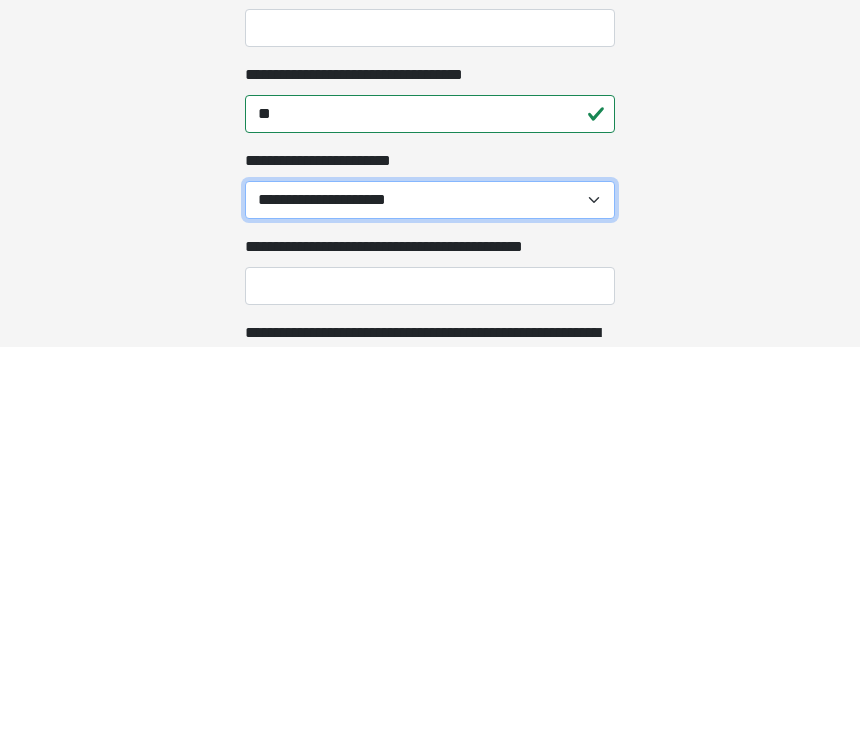 scroll, scrollTop: 4535, scrollLeft: 0, axis: vertical 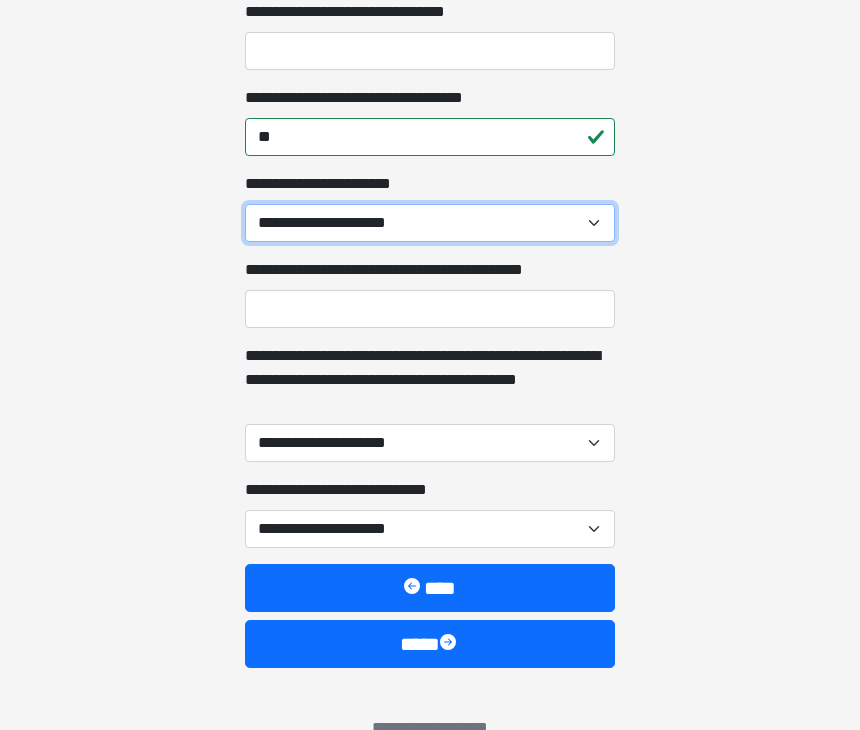 select on "**" 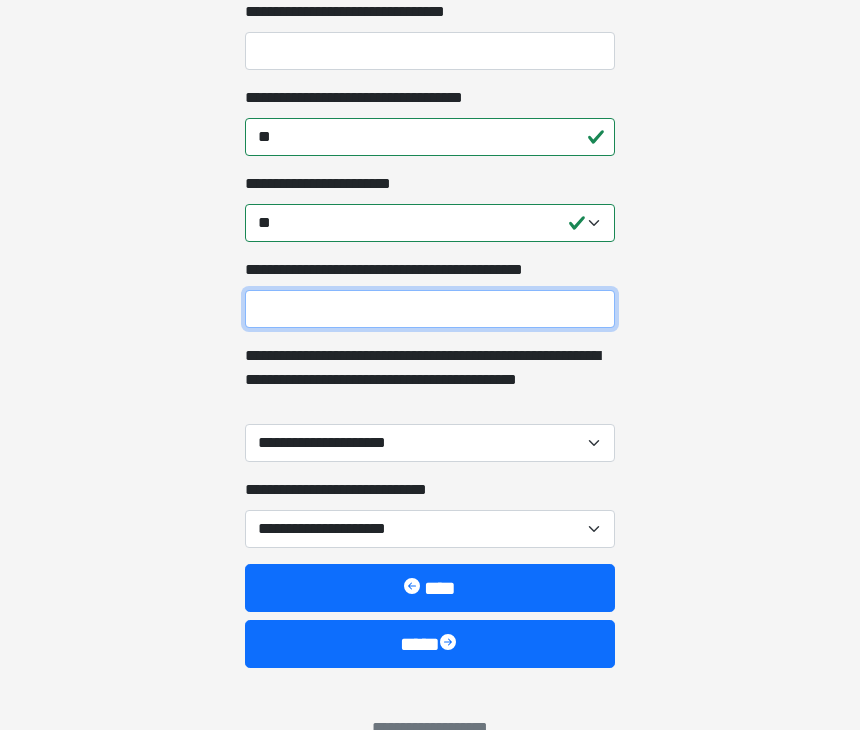 click on "**********" at bounding box center (430, 309) 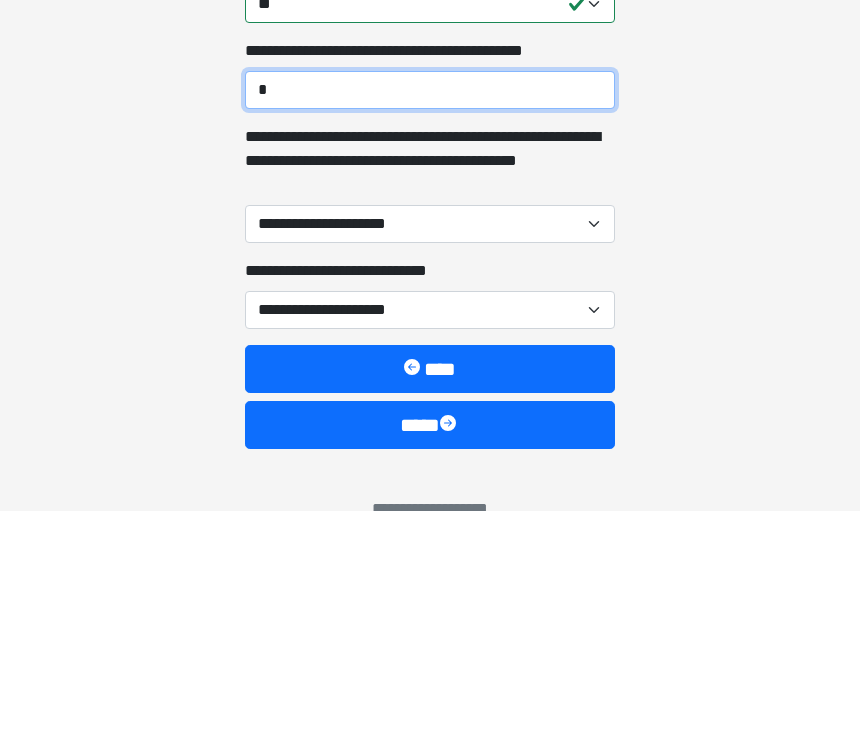 type on "*" 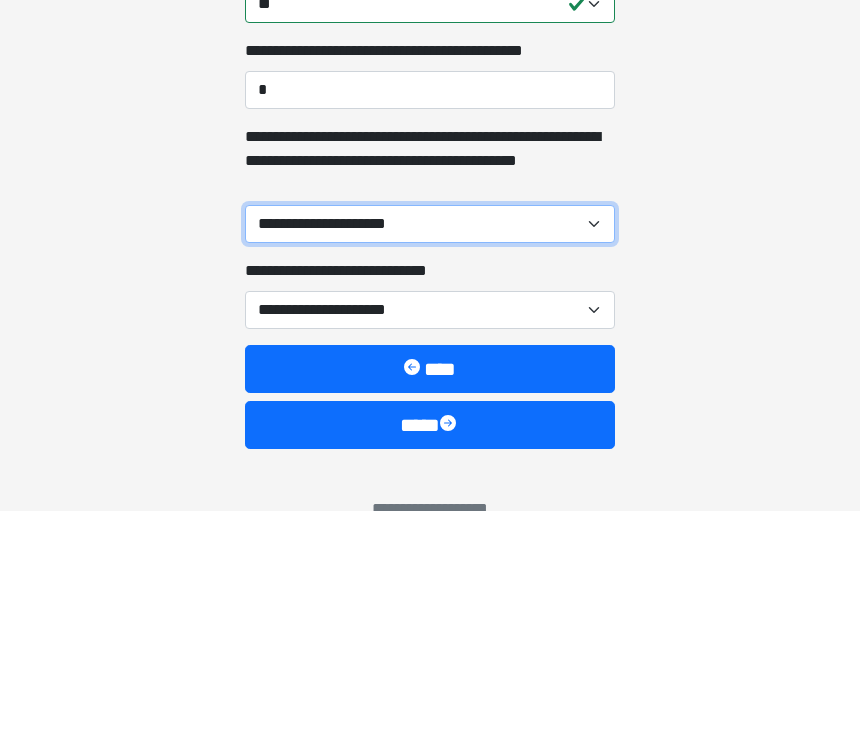 click on "**********" at bounding box center [430, 443] 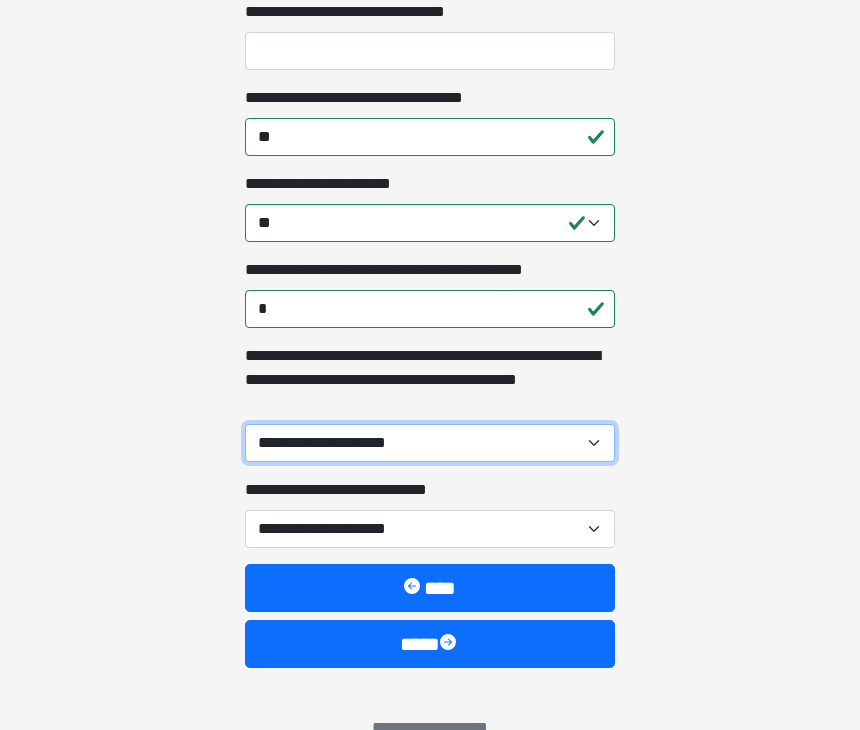 select on "**" 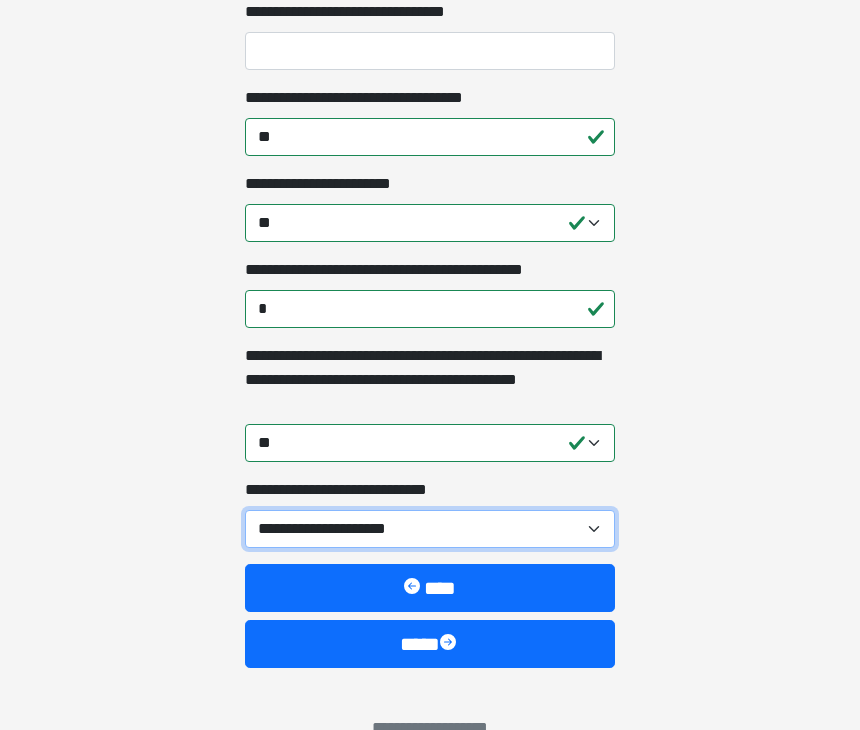 click on "**********" at bounding box center (430, 529) 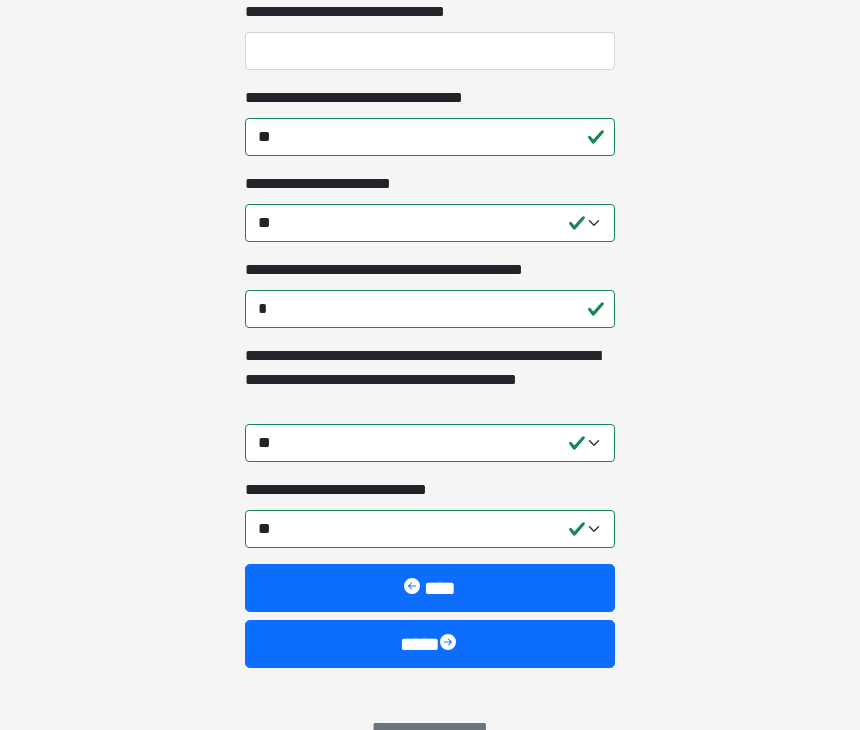 click on "****" at bounding box center (430, 644) 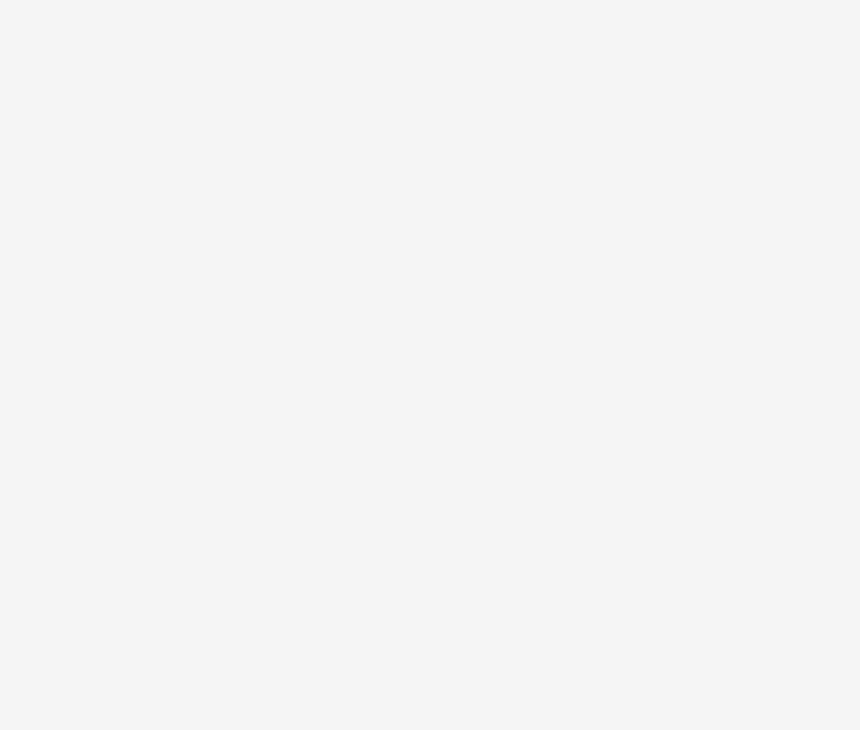 scroll, scrollTop: 9, scrollLeft: 0, axis: vertical 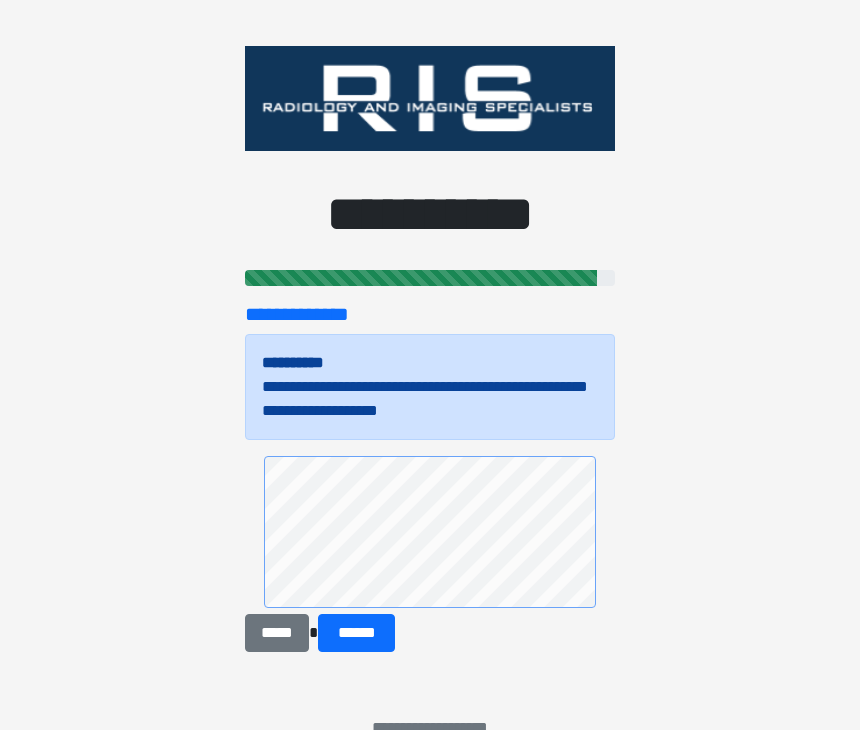 click on "******" at bounding box center [356, 633] 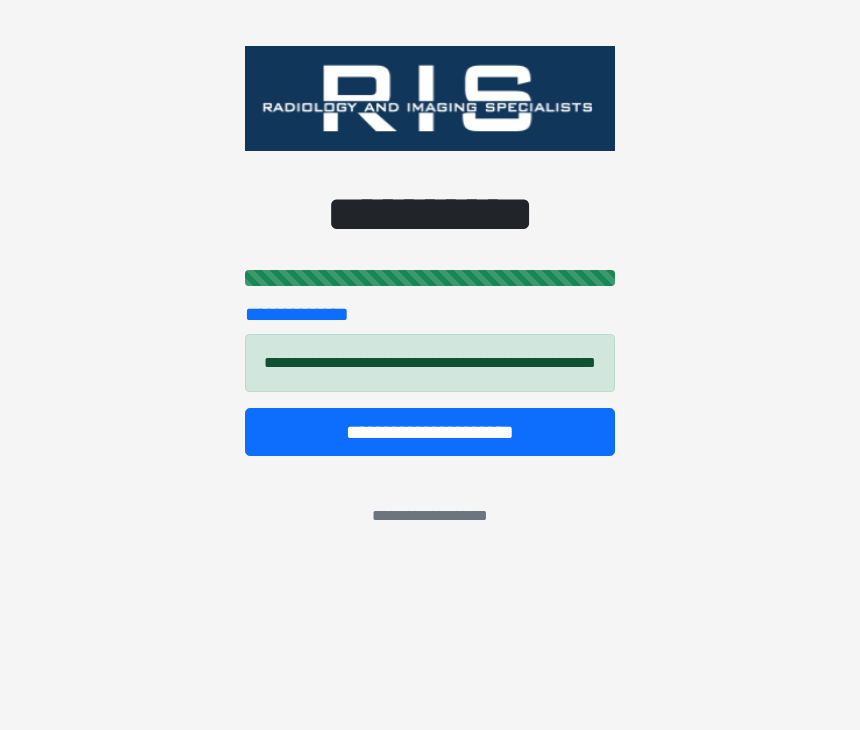 scroll, scrollTop: 0, scrollLeft: 0, axis: both 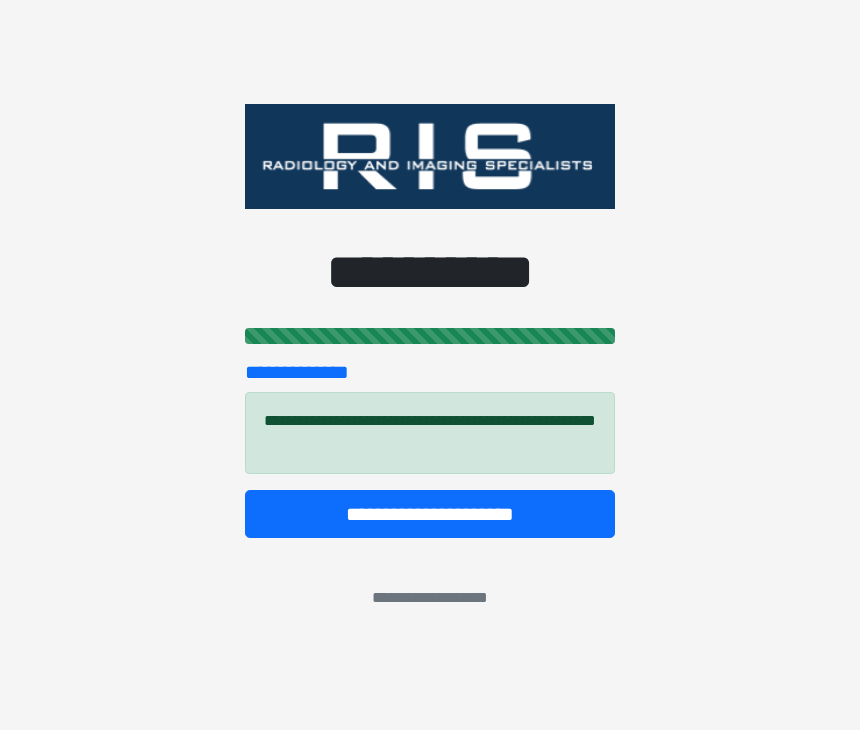 click on "**********" at bounding box center [430, 514] 